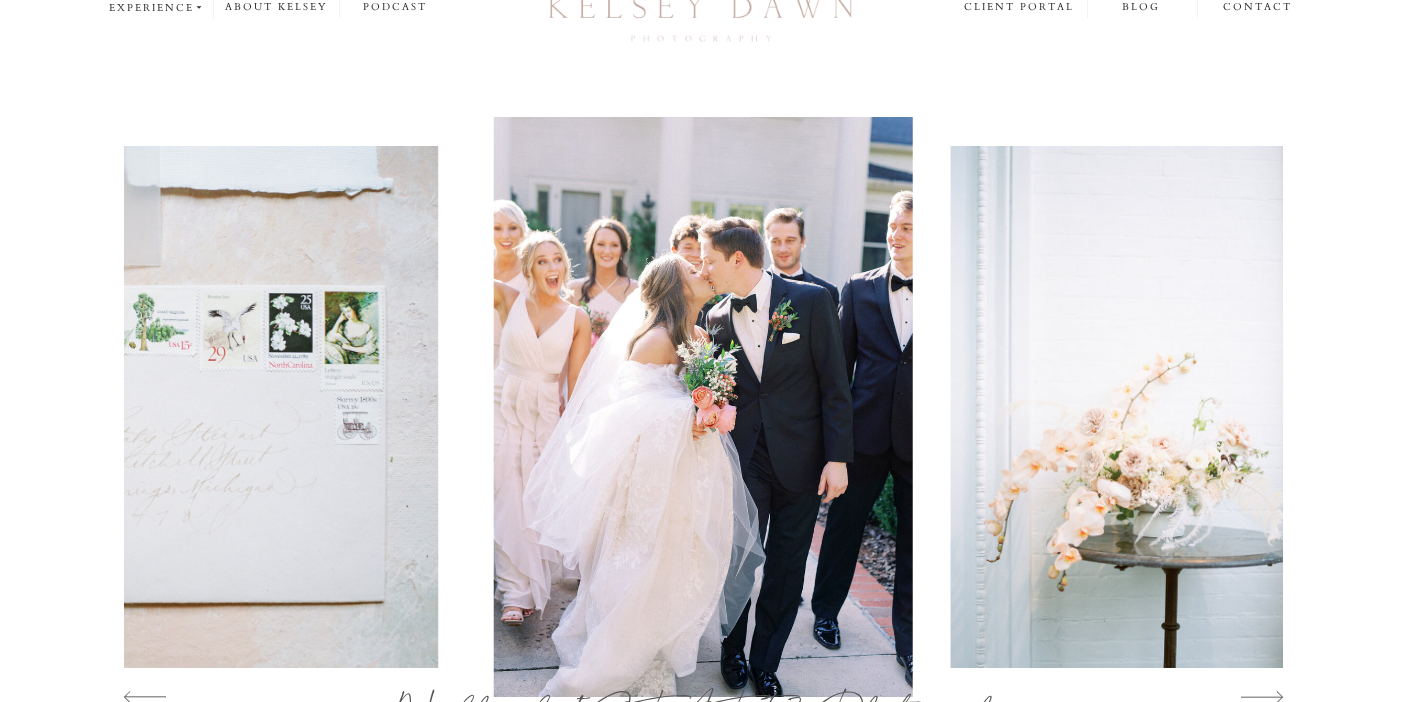 scroll, scrollTop: 0, scrollLeft: 0, axis: both 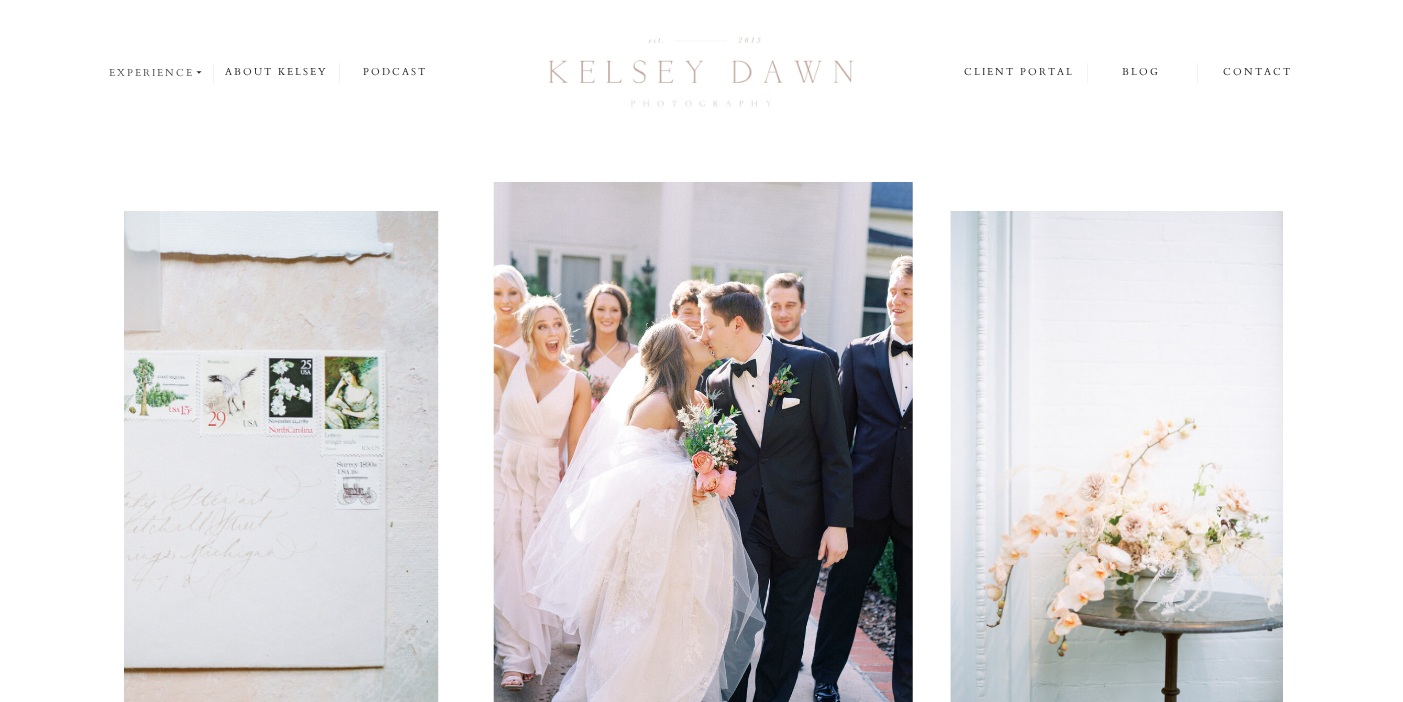 click on "experience" at bounding box center [157, 73] 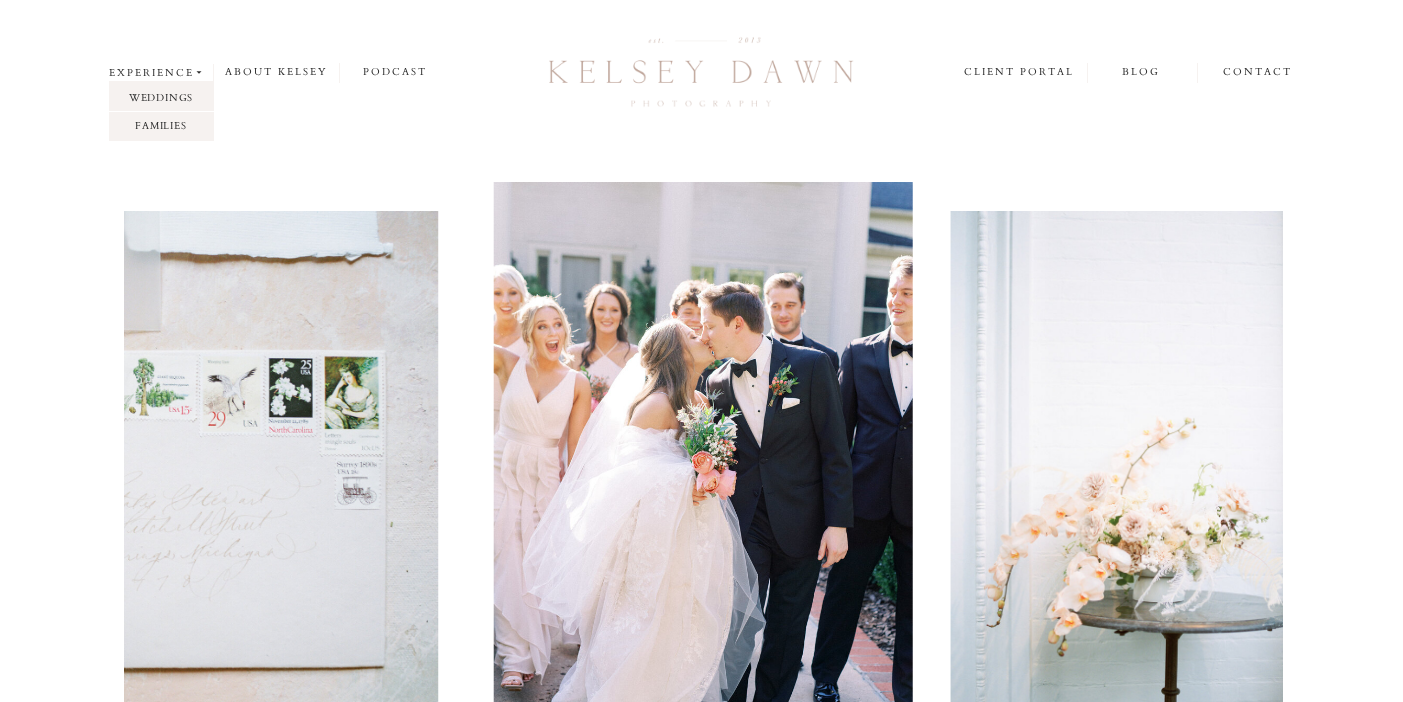 click on "weddings" at bounding box center [161, 97] 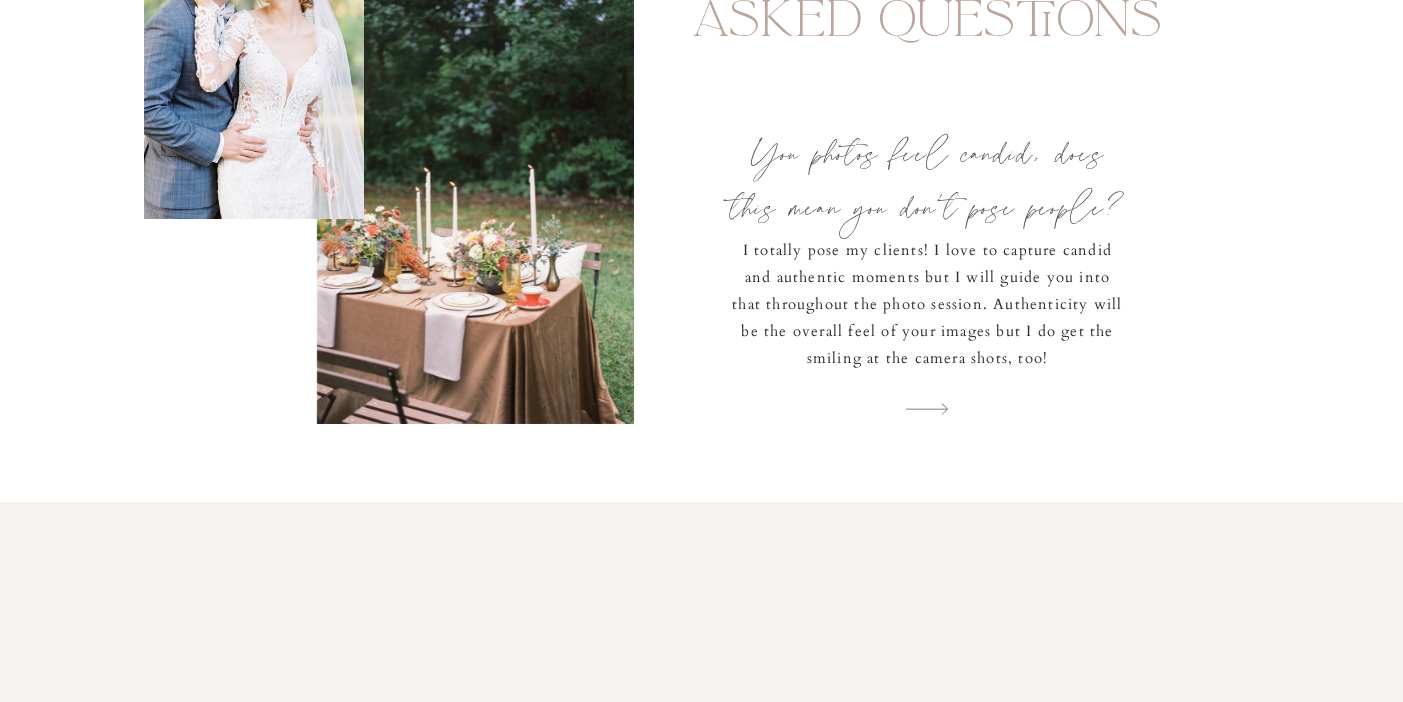 scroll, scrollTop: 7460, scrollLeft: 0, axis: vertical 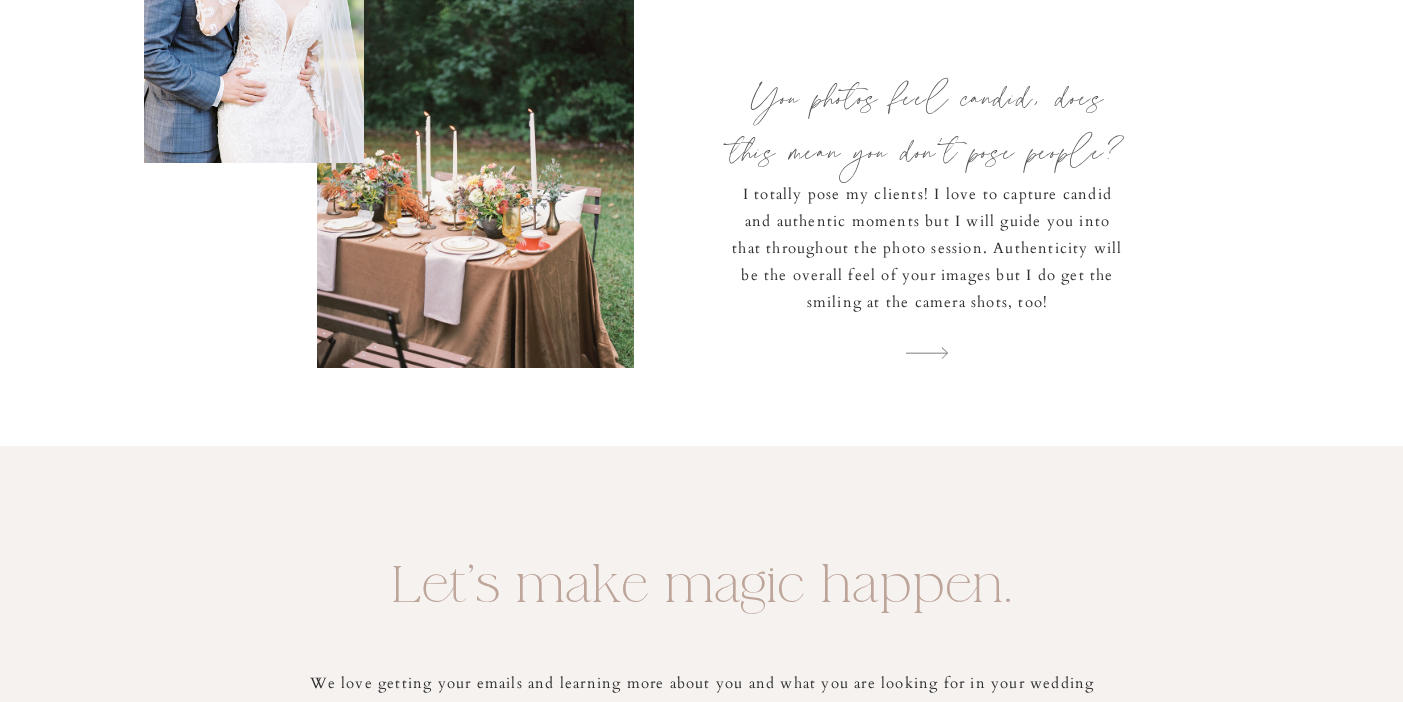 click at bounding box center (927, 353) 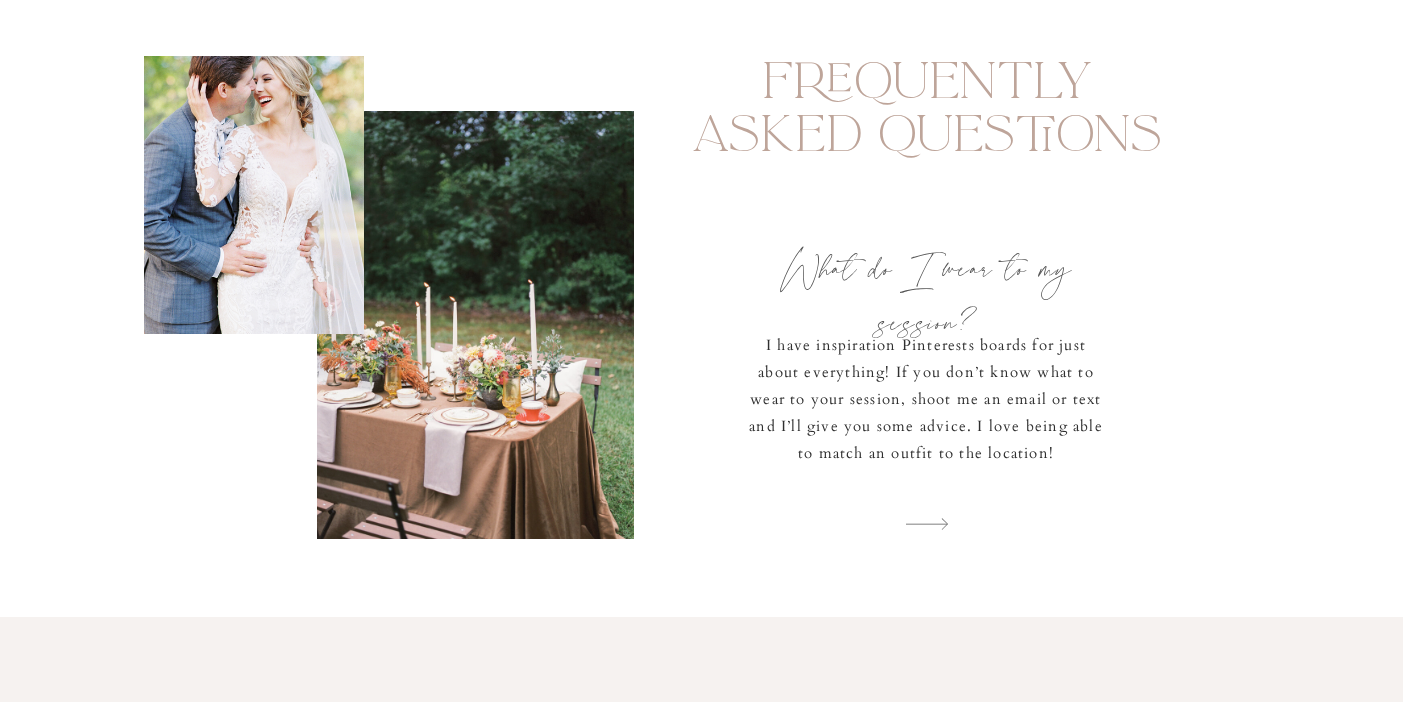 scroll, scrollTop: 7288, scrollLeft: 0, axis: vertical 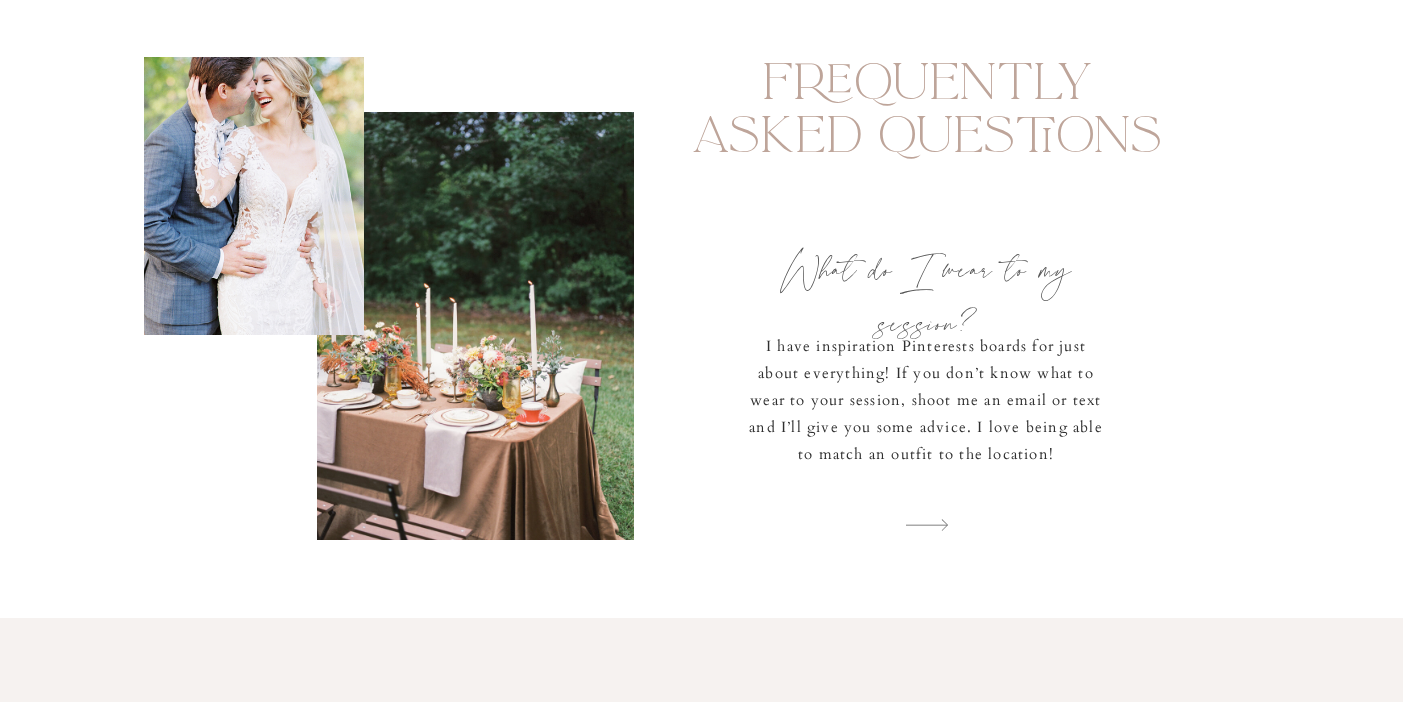 click at bounding box center [927, 525] 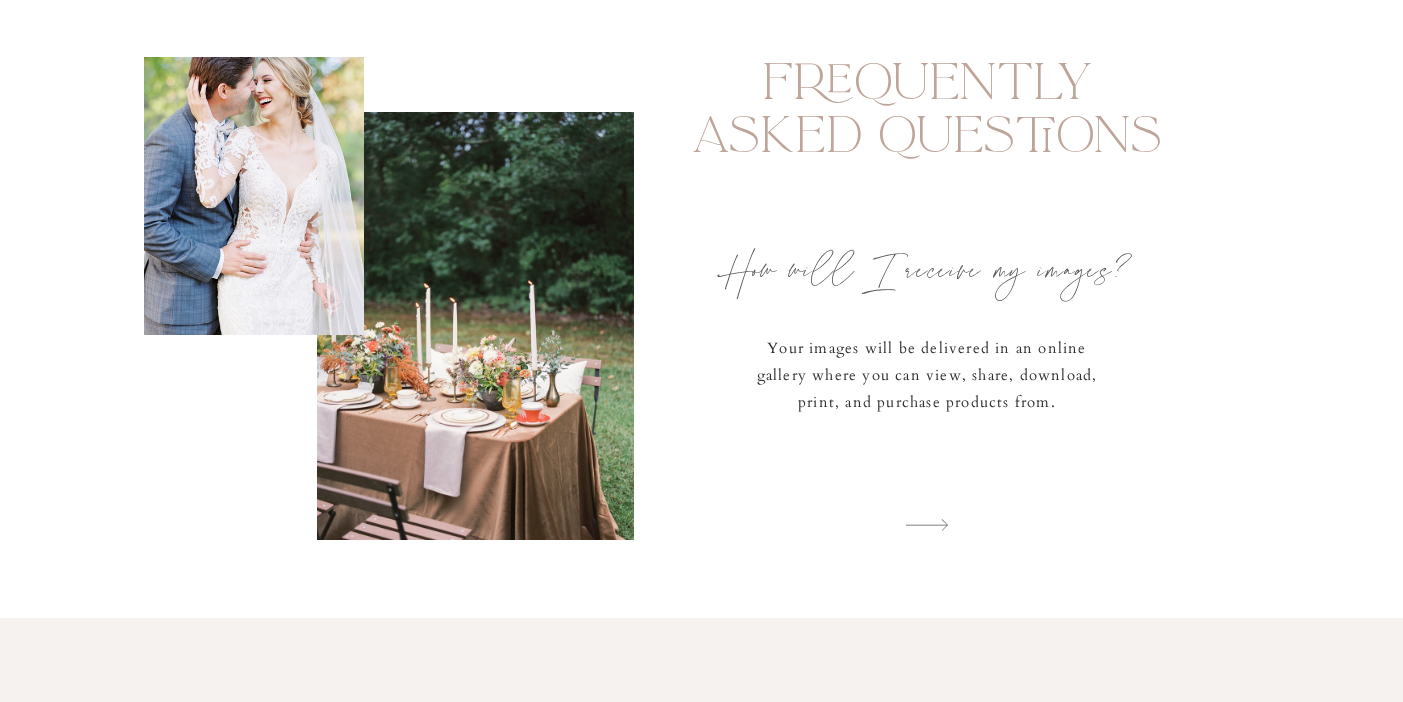 click at bounding box center (927, 525) 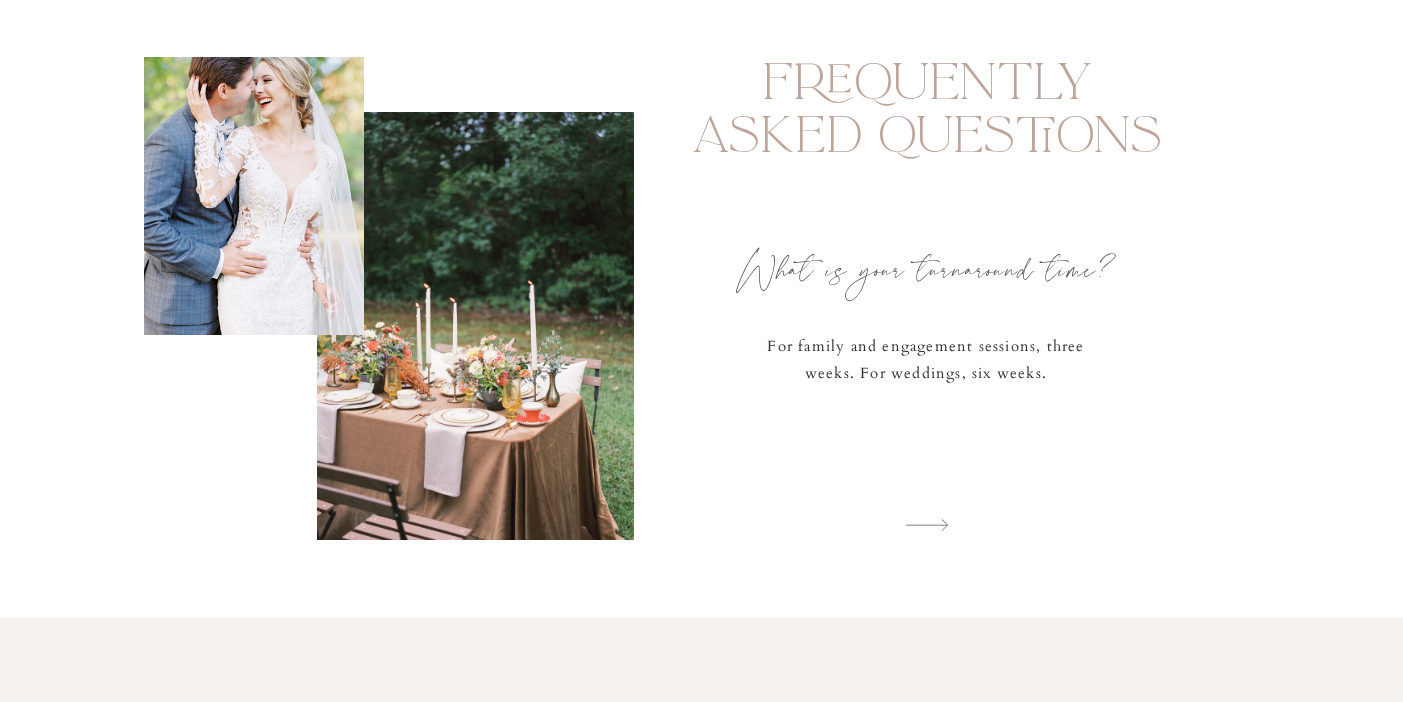 click at bounding box center (927, 525) 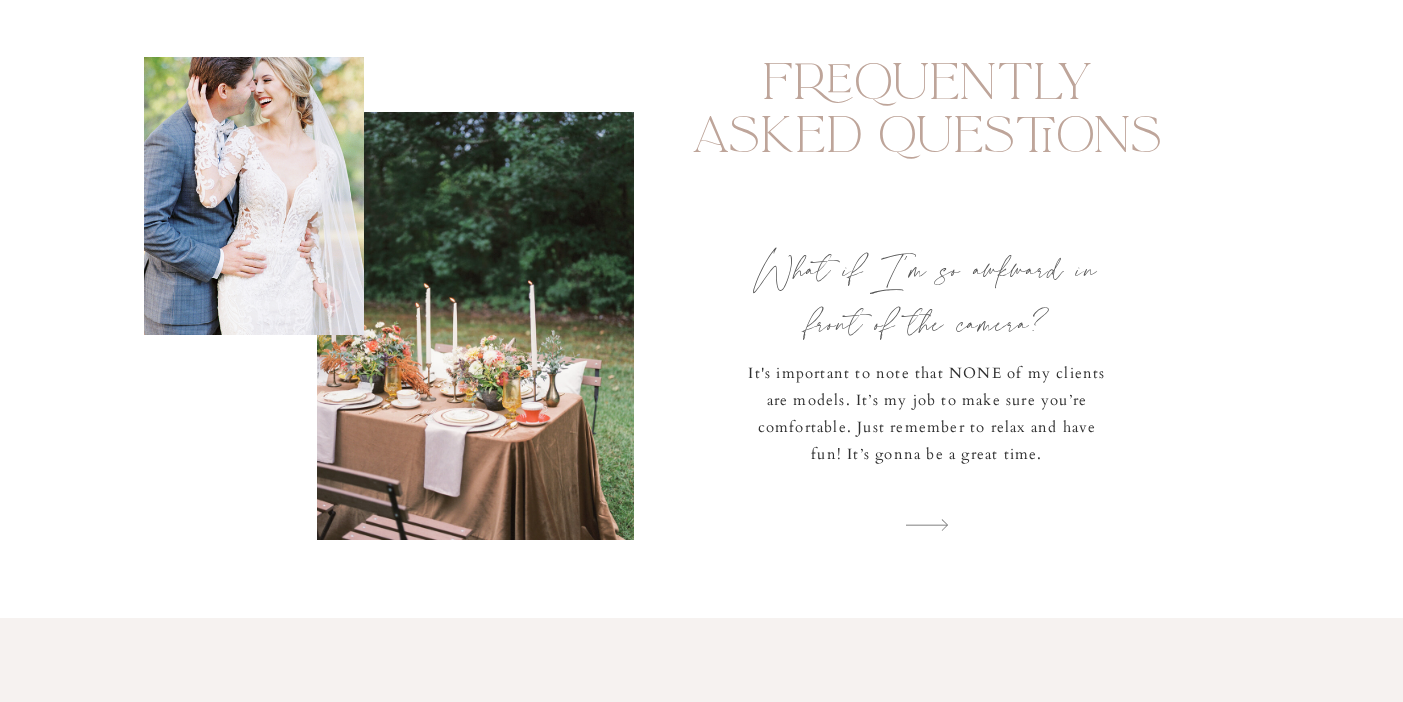 click at bounding box center (927, 525) 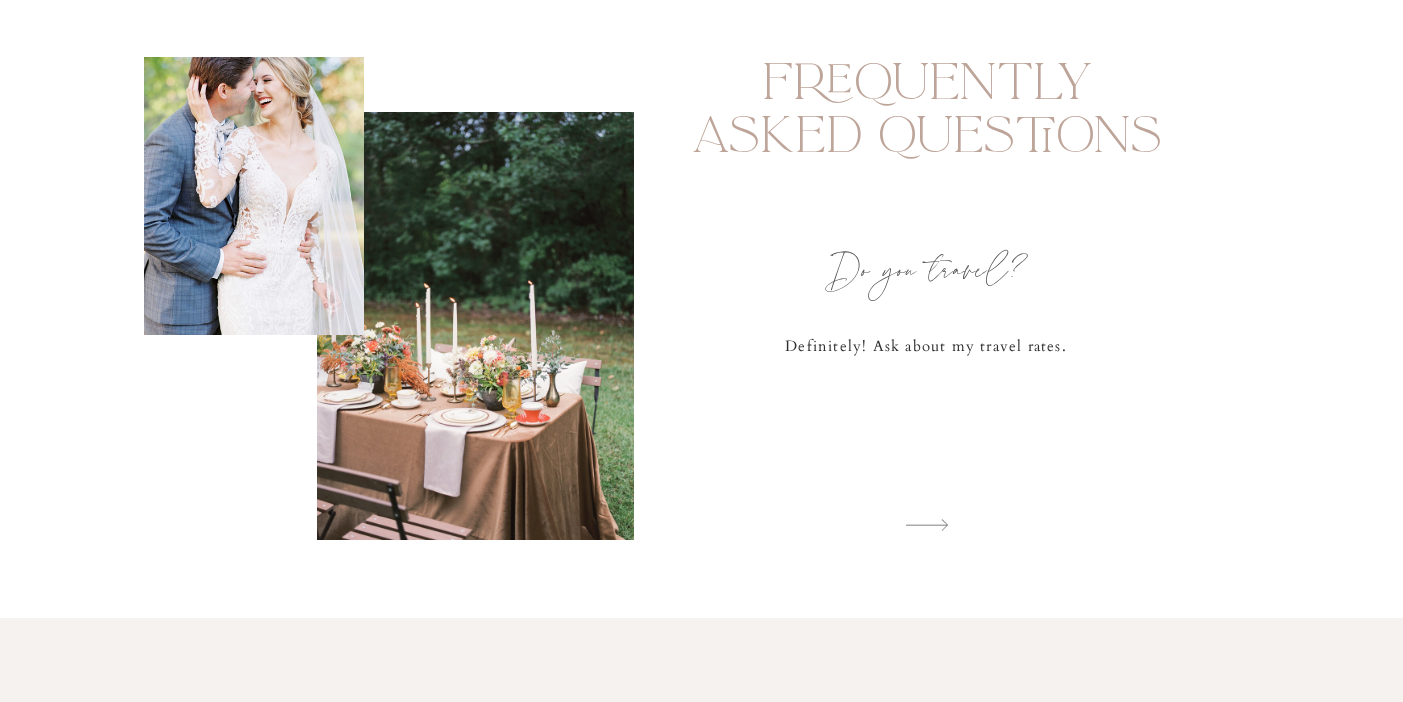 click at bounding box center (927, 525) 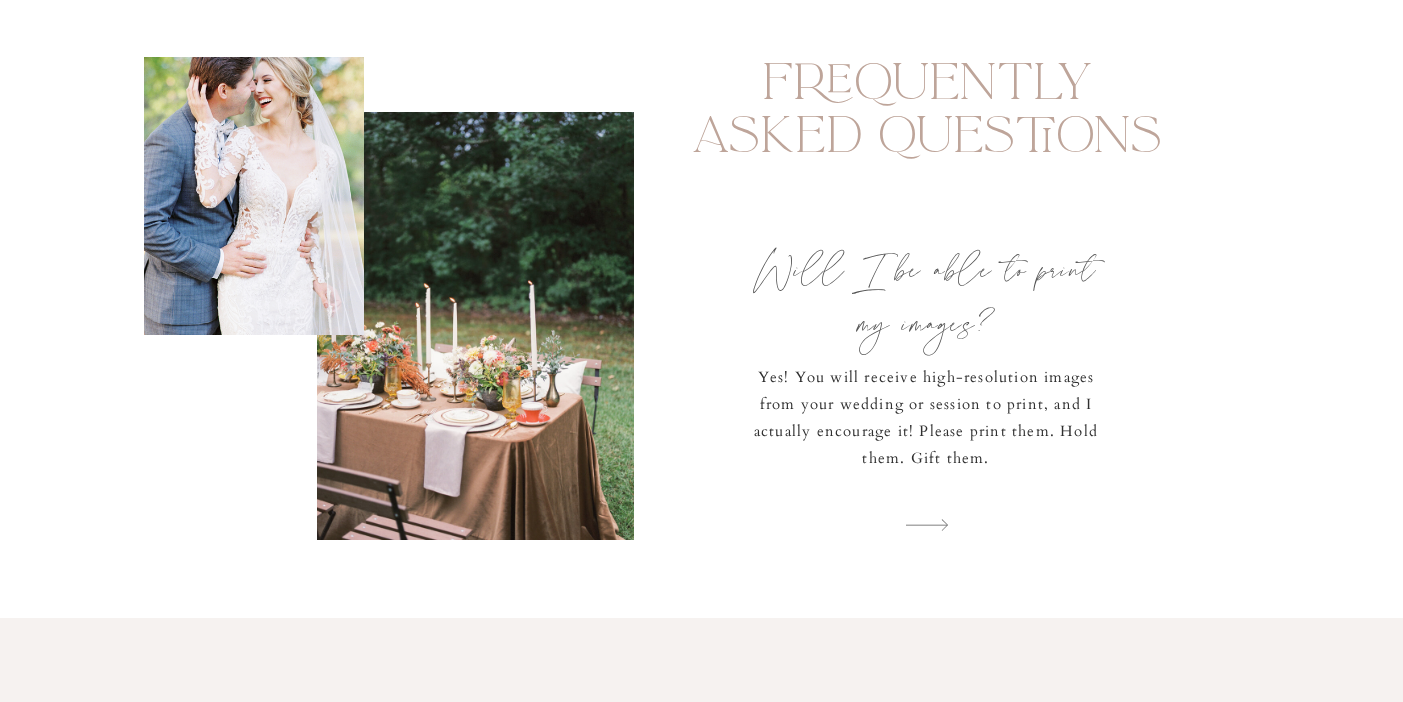 click at bounding box center [927, 525] 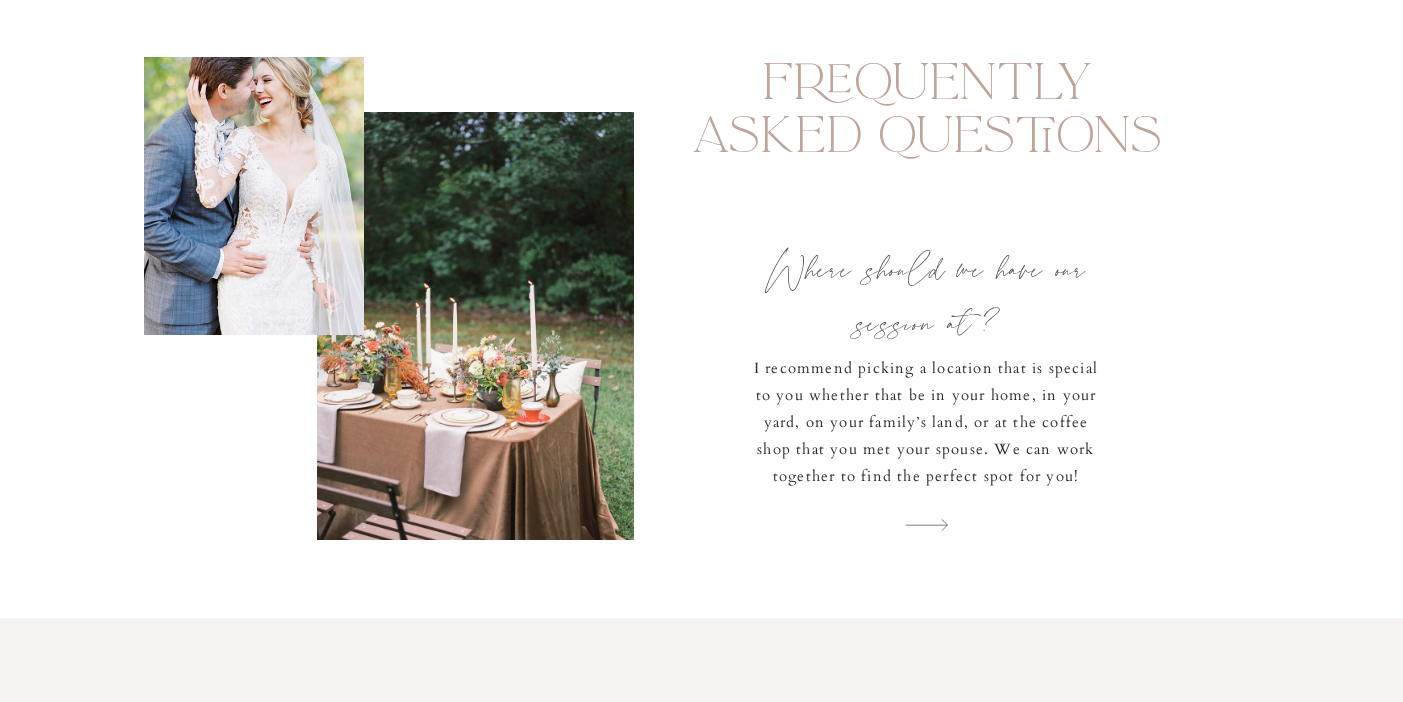 click at bounding box center (927, 525) 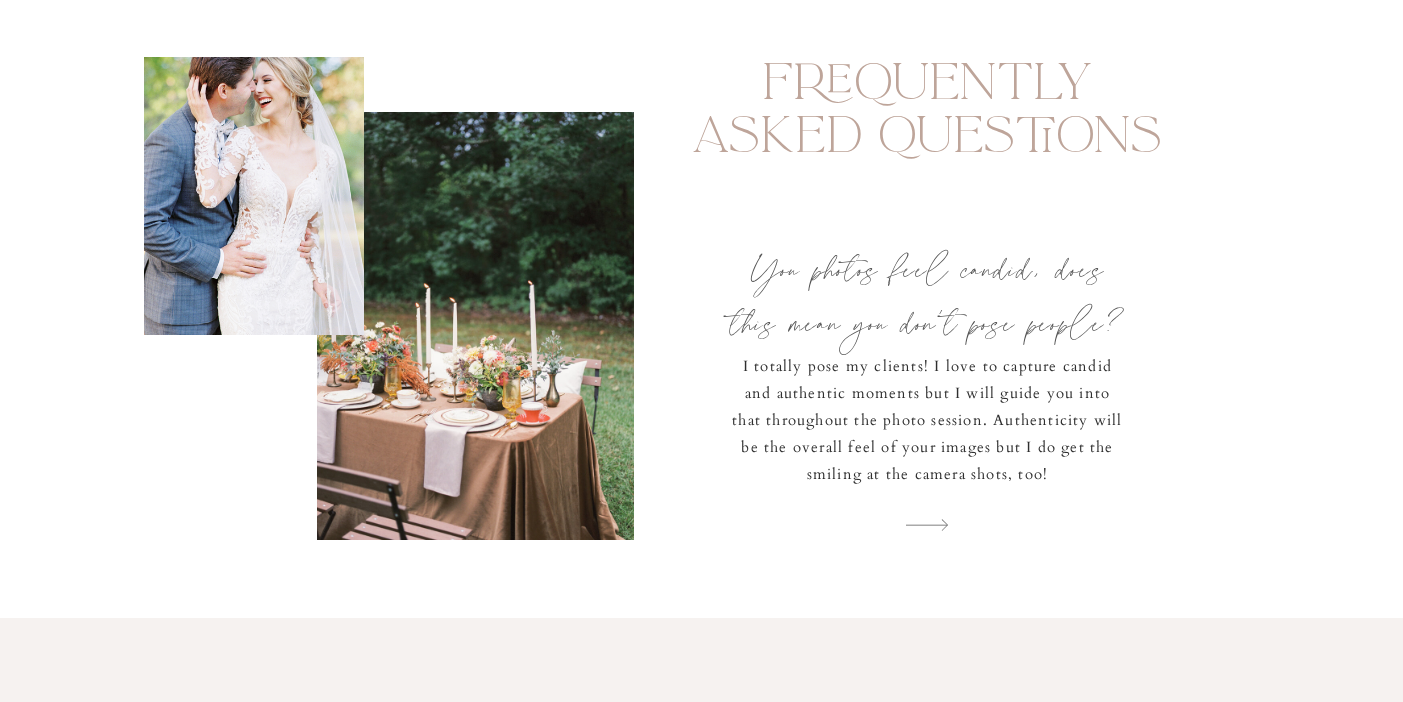 click at bounding box center (927, 525) 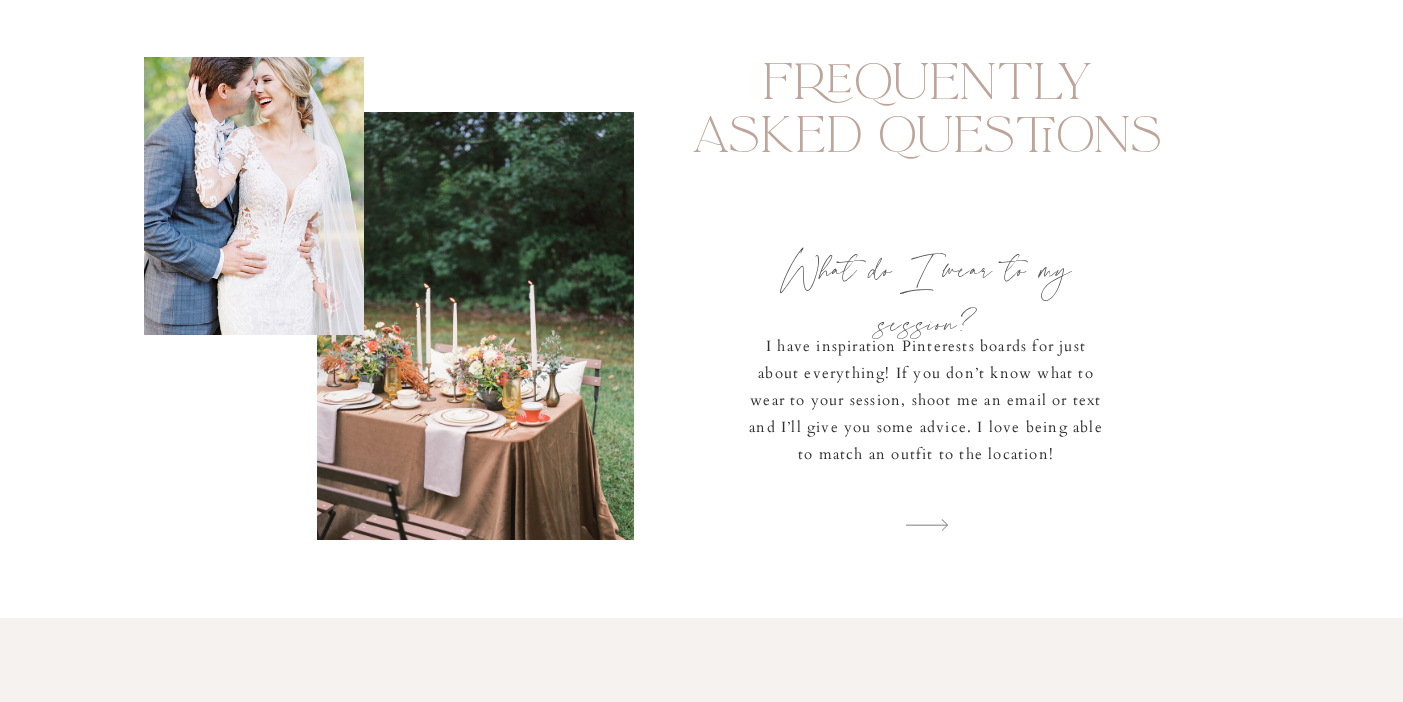 click at bounding box center [927, 525] 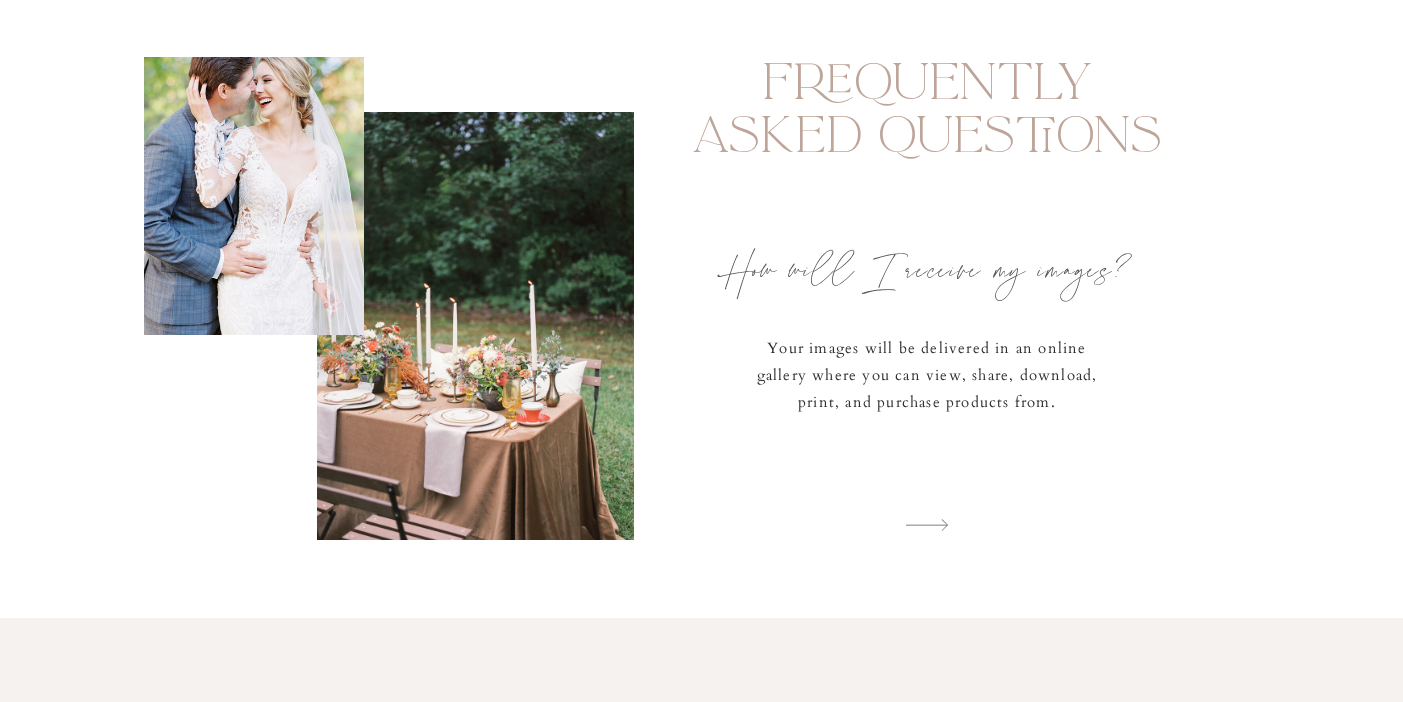 click at bounding box center (927, 525) 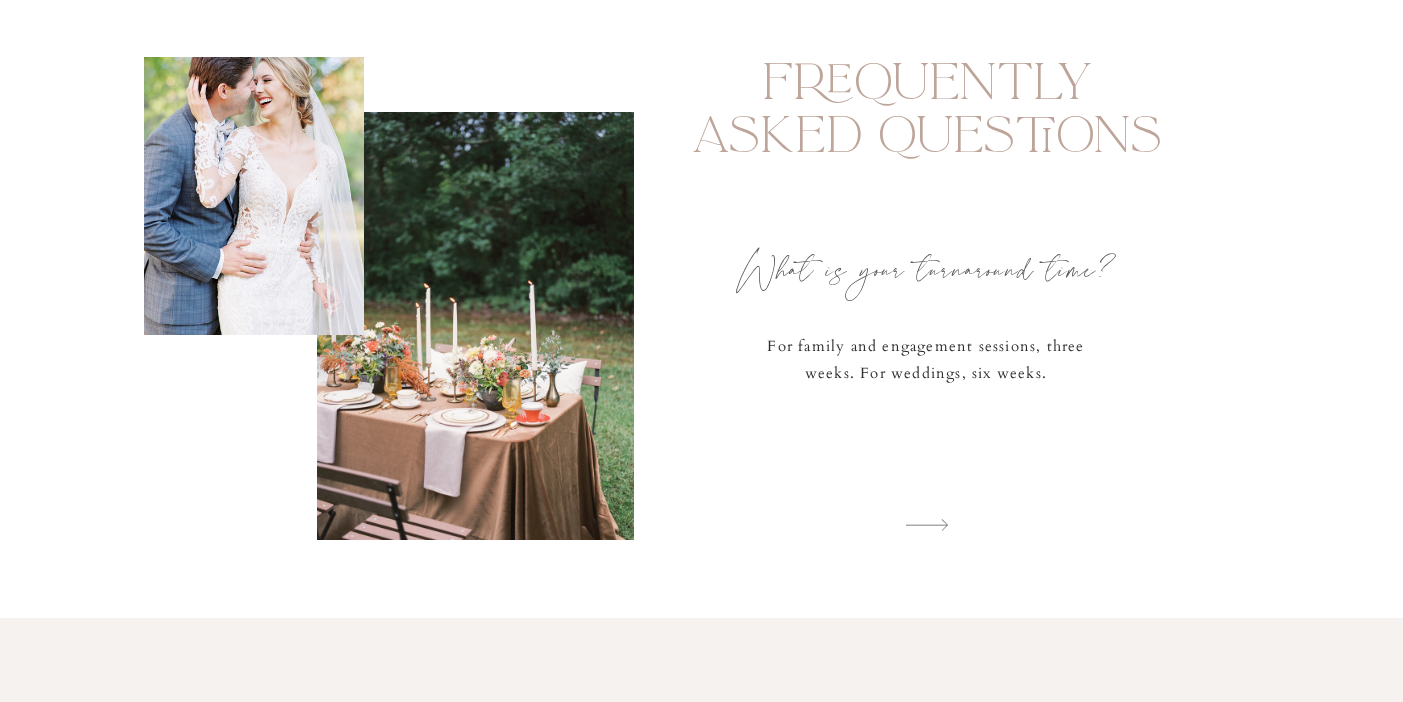 click at bounding box center [927, 525] 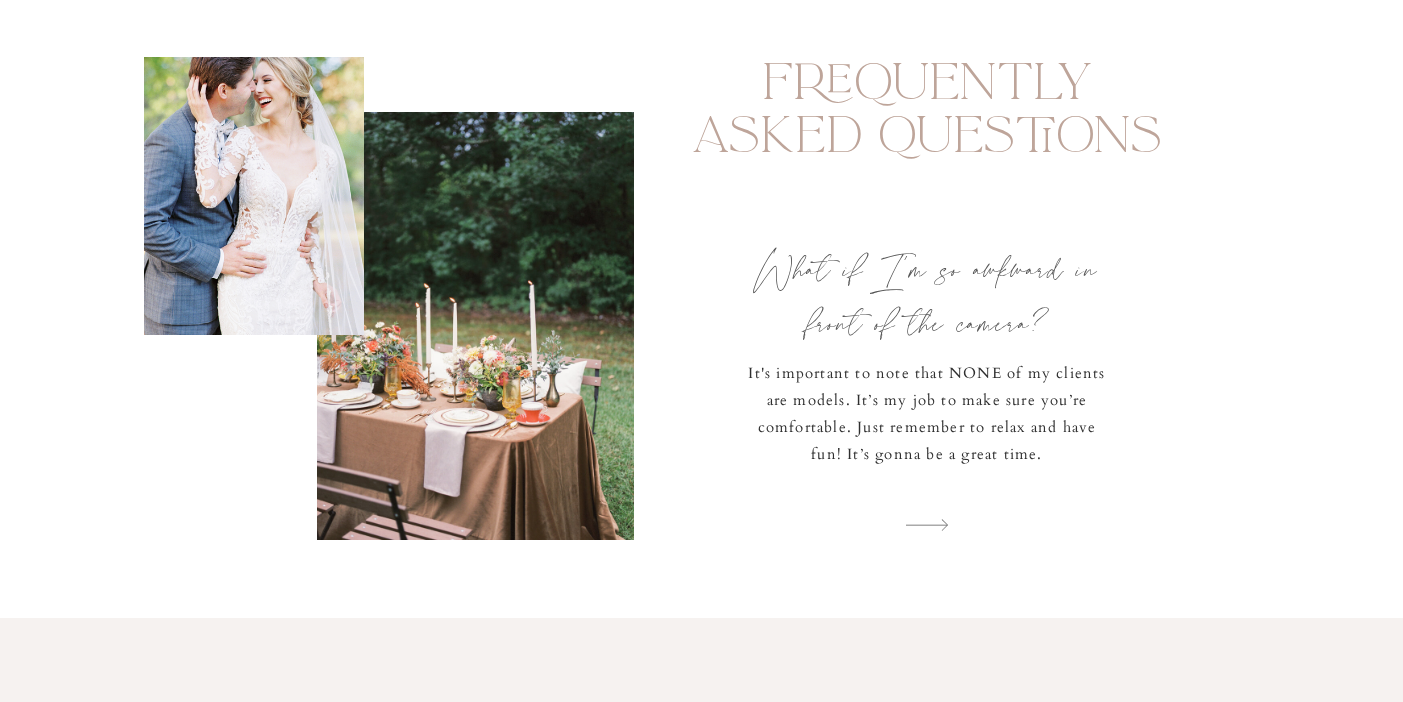 click at bounding box center [927, 525] 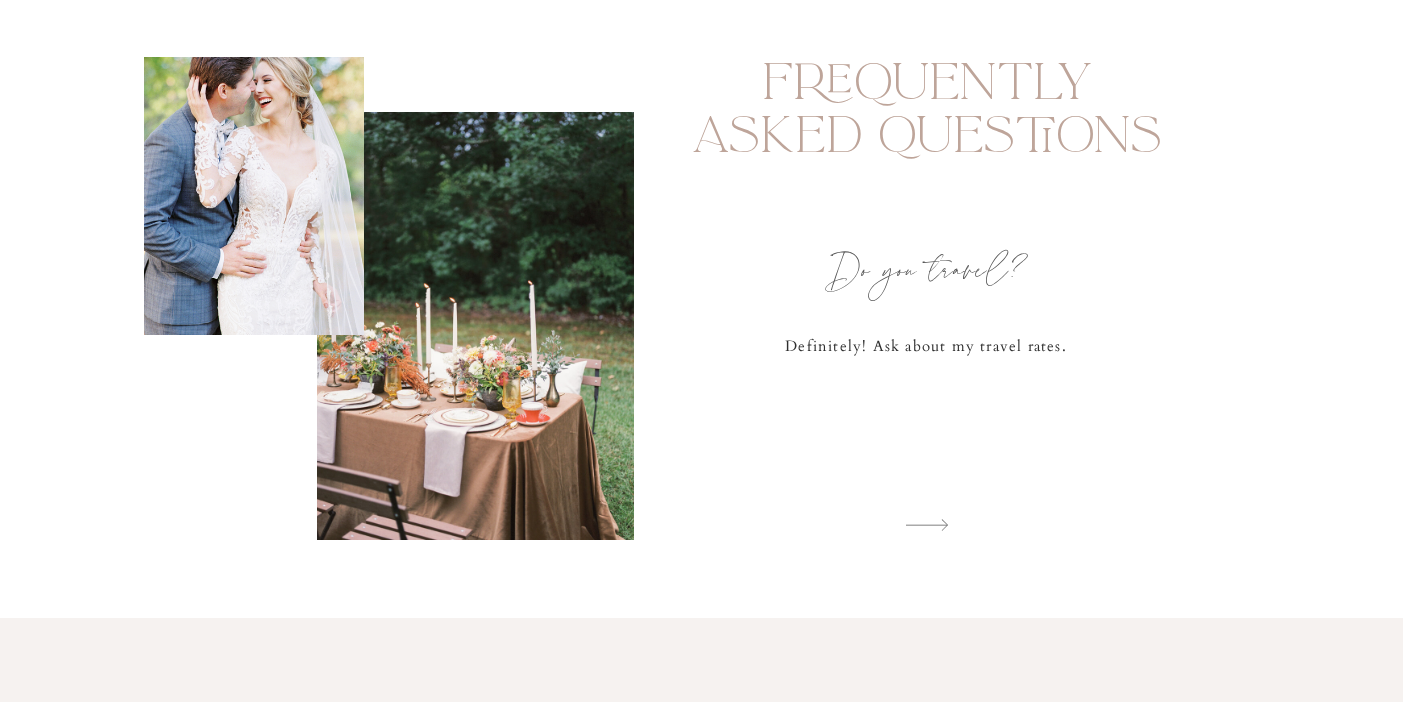 click at bounding box center (927, 525) 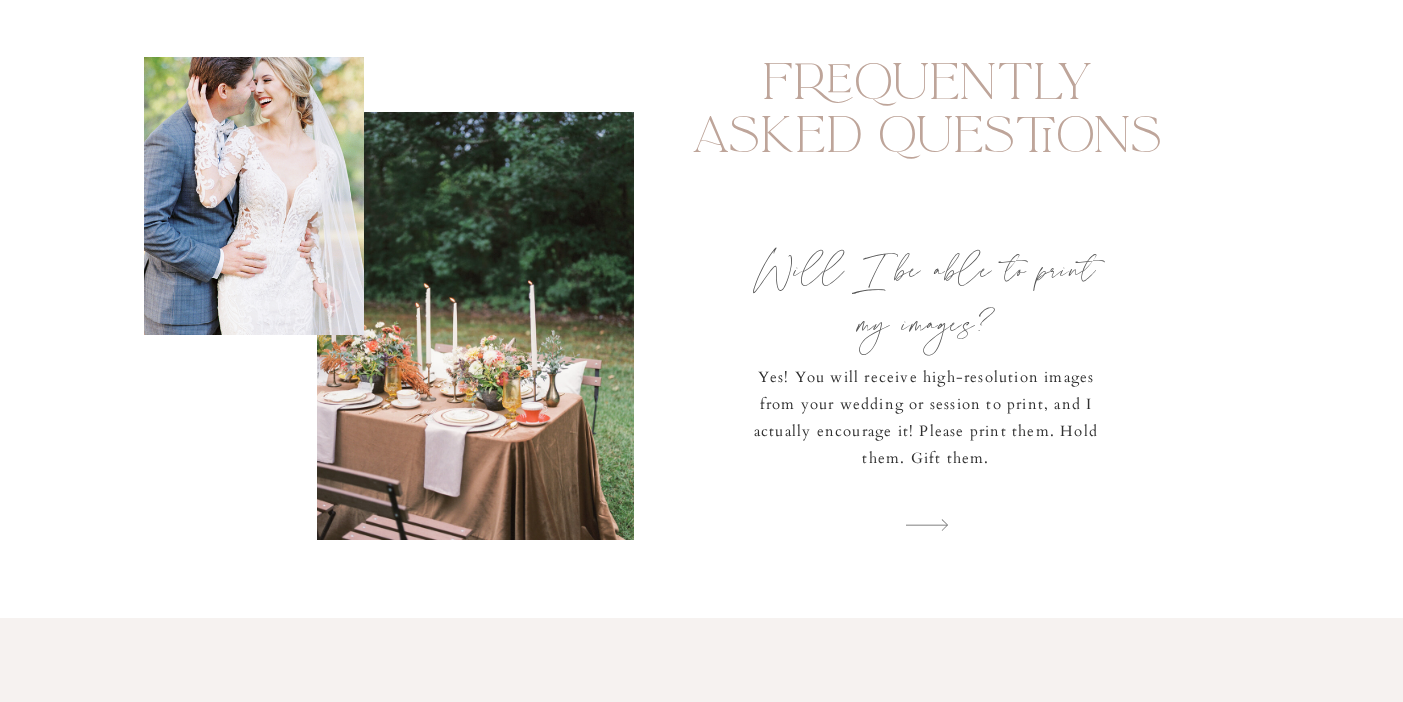 click at bounding box center [927, 525] 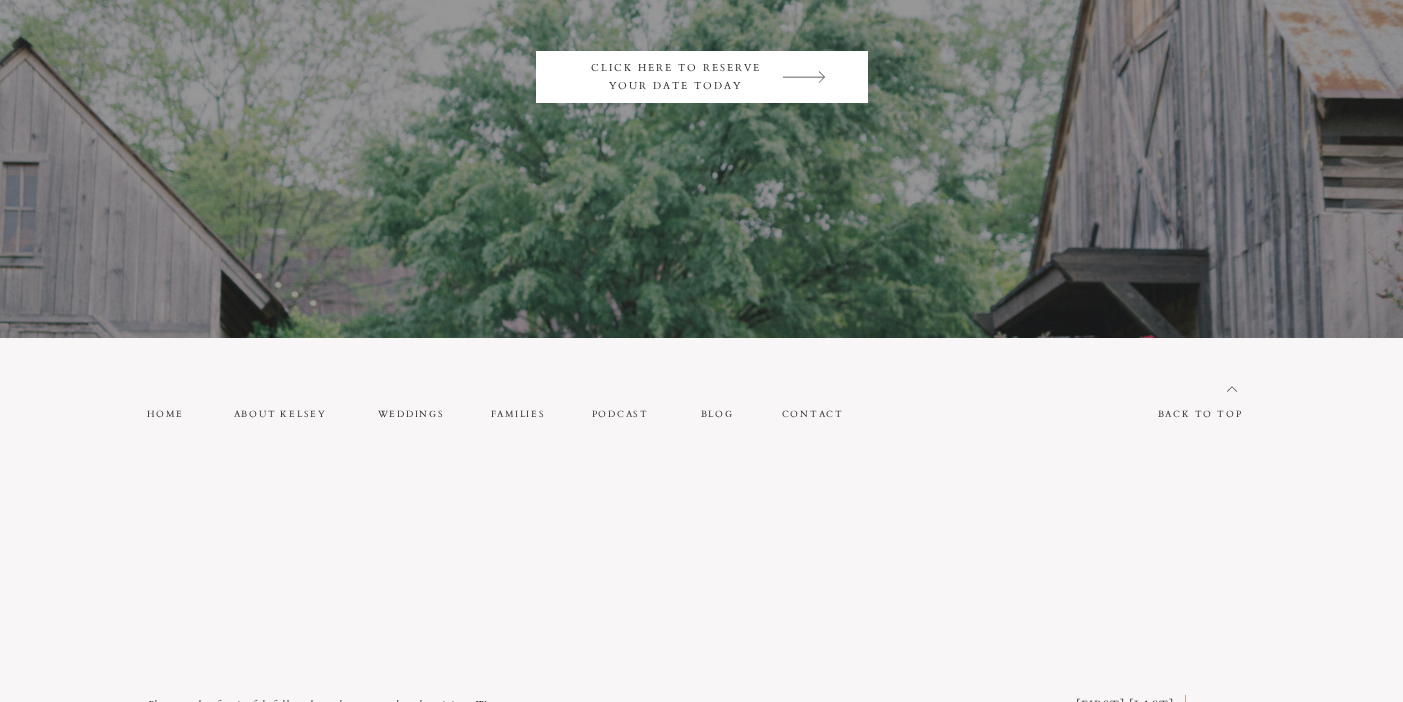 scroll, scrollTop: 11248, scrollLeft: 0, axis: vertical 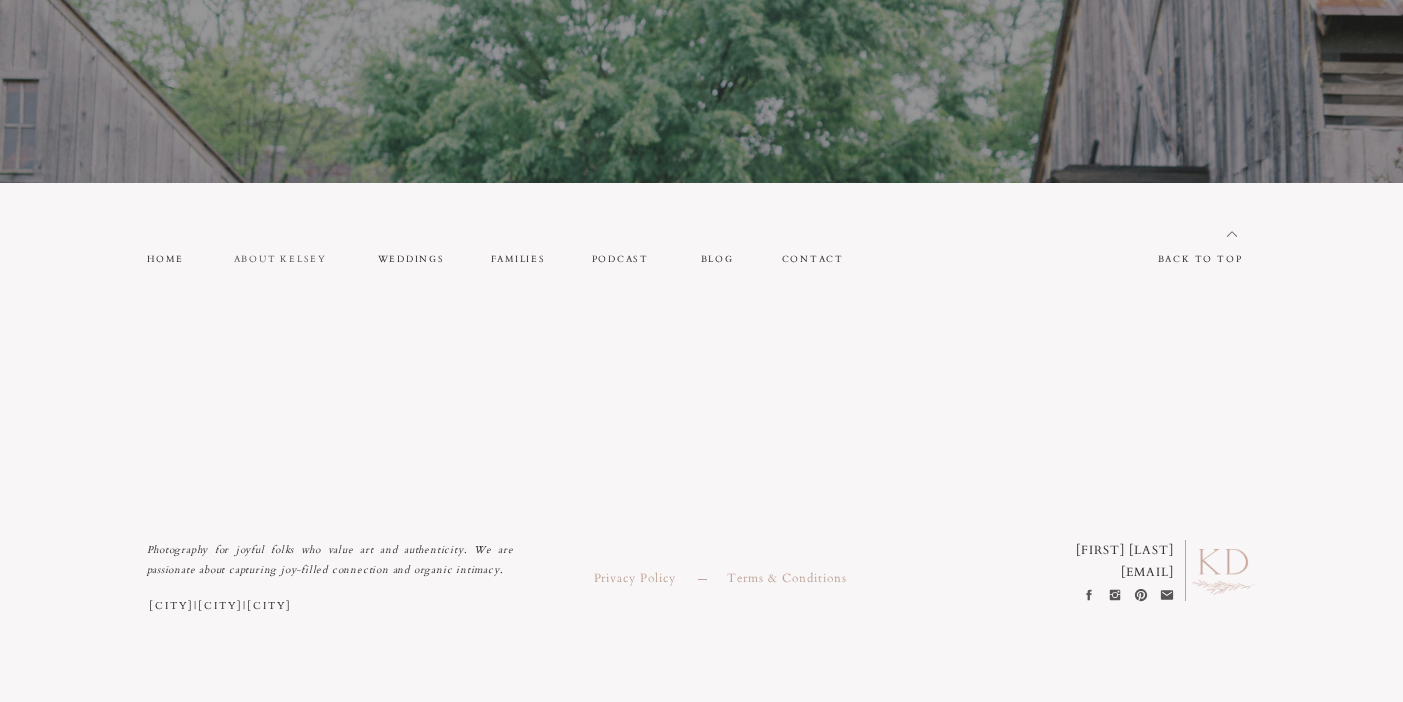 click on "about Kelsey" at bounding box center (284, 259) 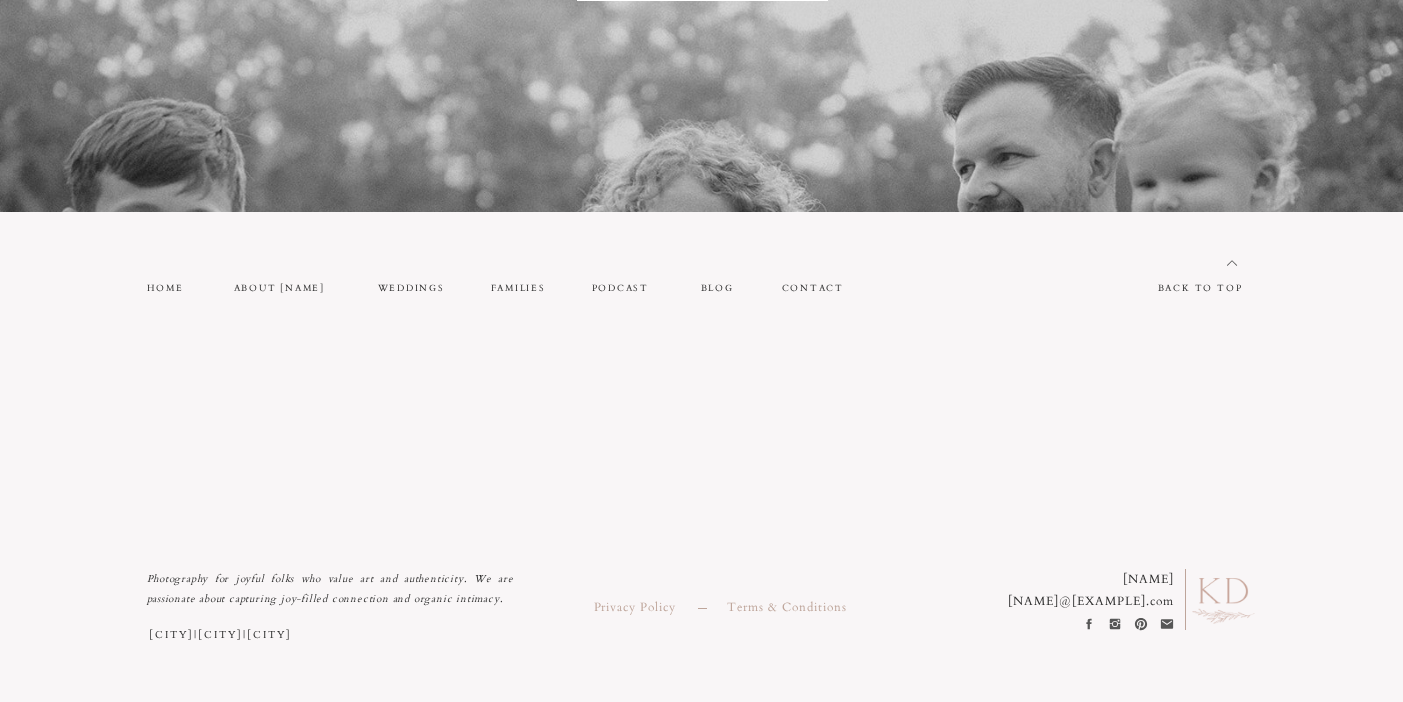 scroll, scrollTop: 4806, scrollLeft: 0, axis: vertical 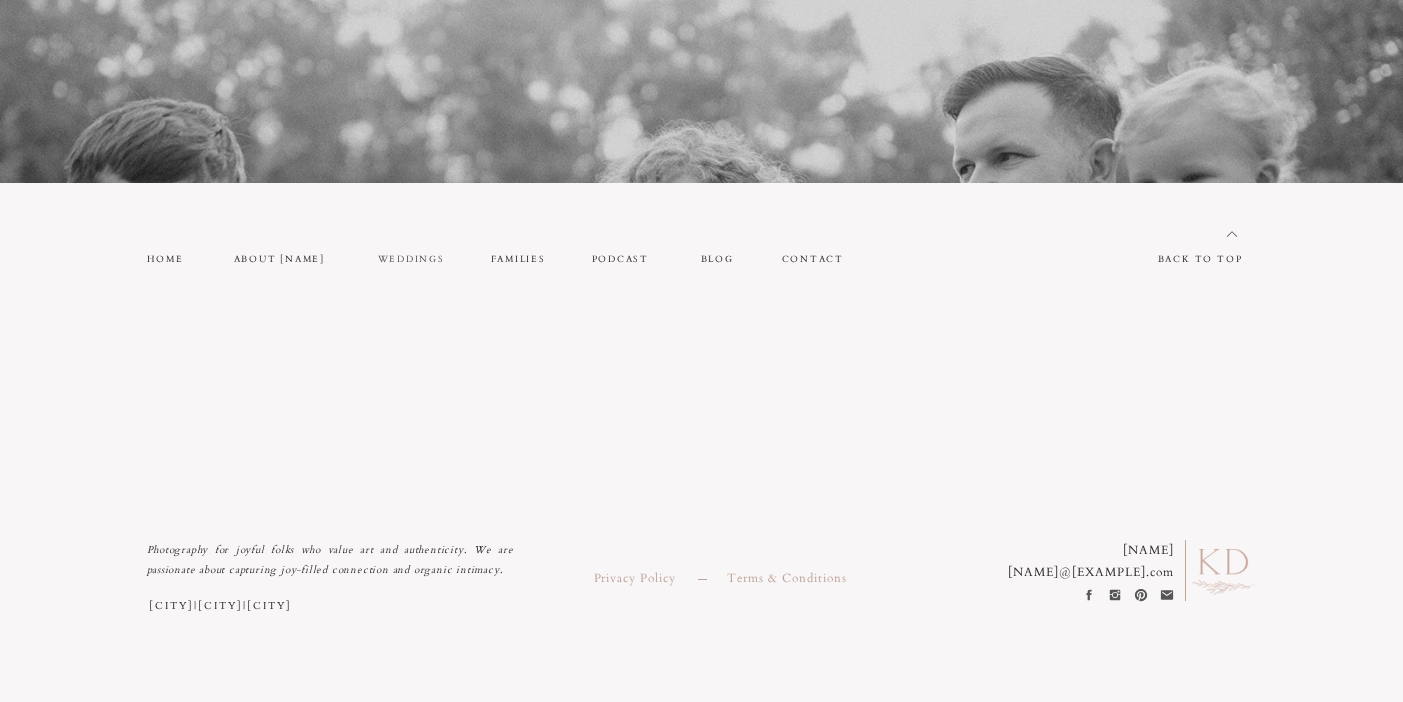 click on "weddings" at bounding box center [412, 259] 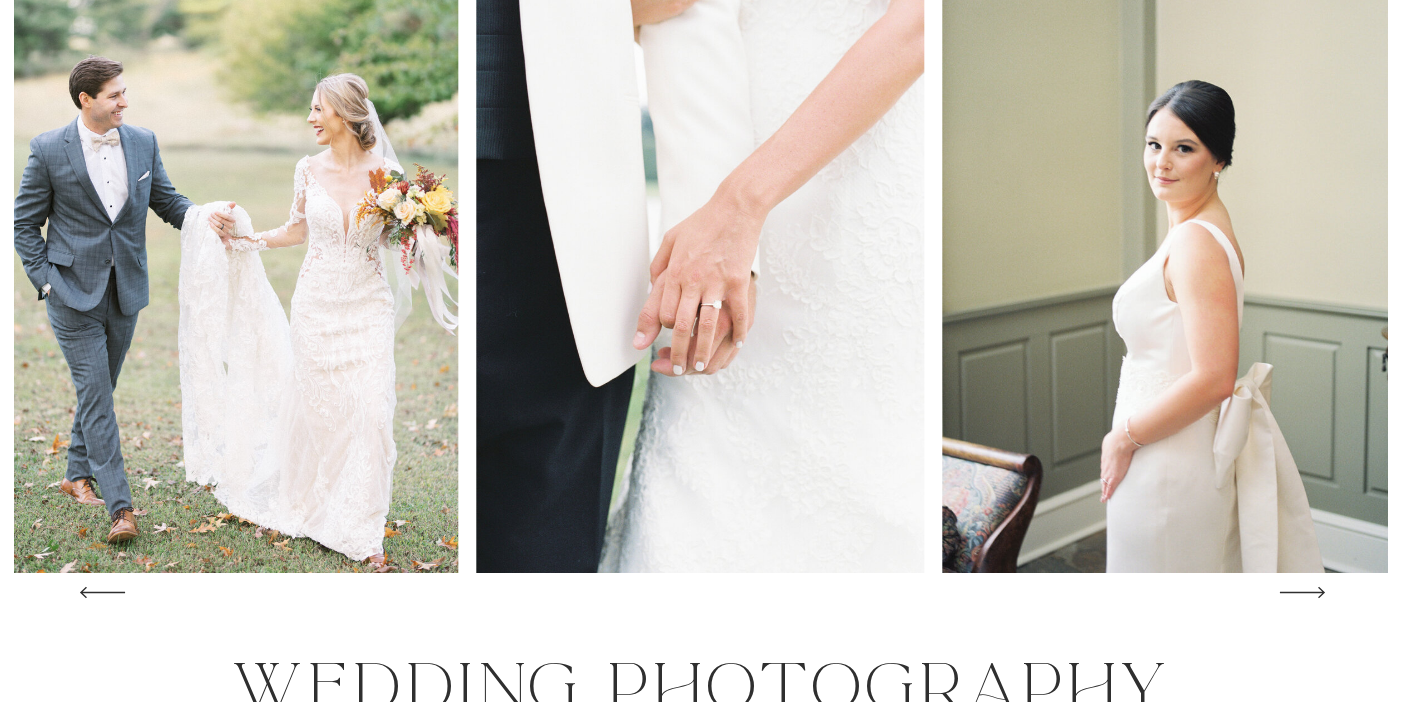 scroll, scrollTop: 275, scrollLeft: 0, axis: vertical 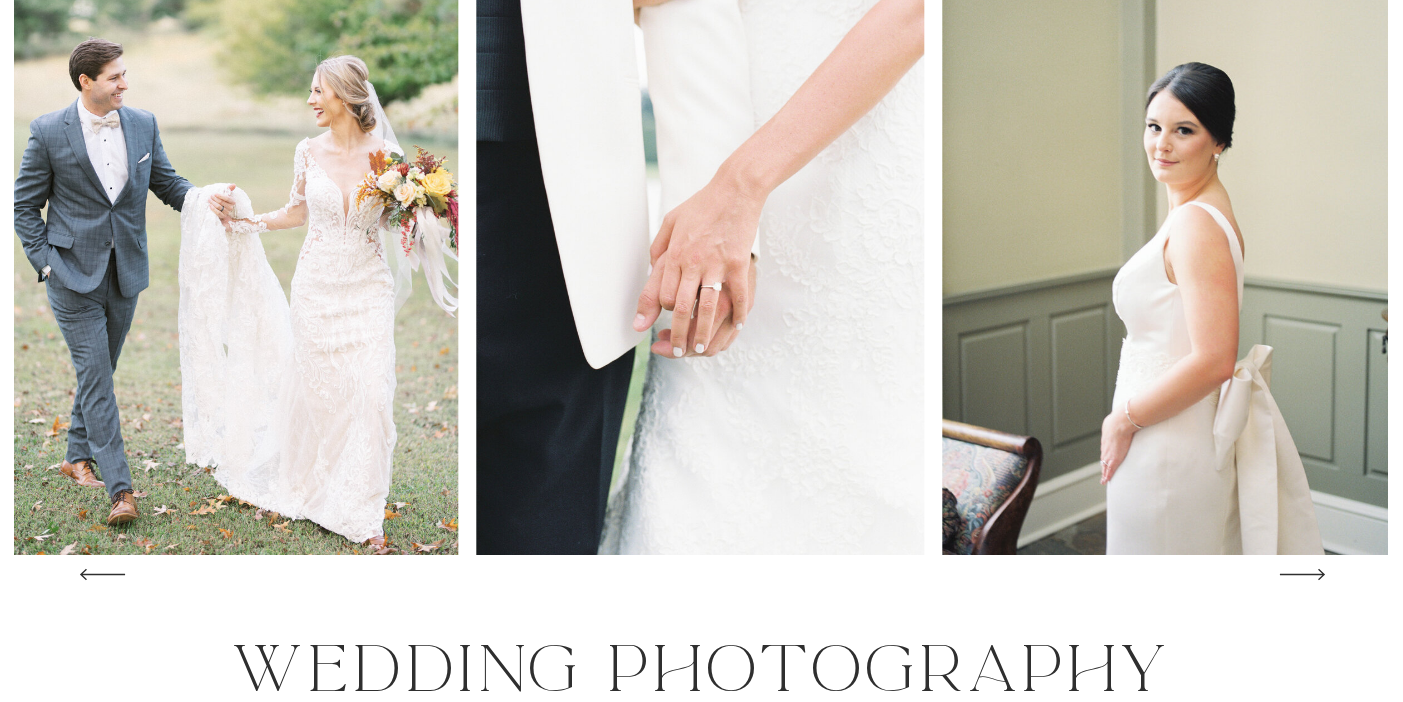 click at bounding box center (1302, 574) 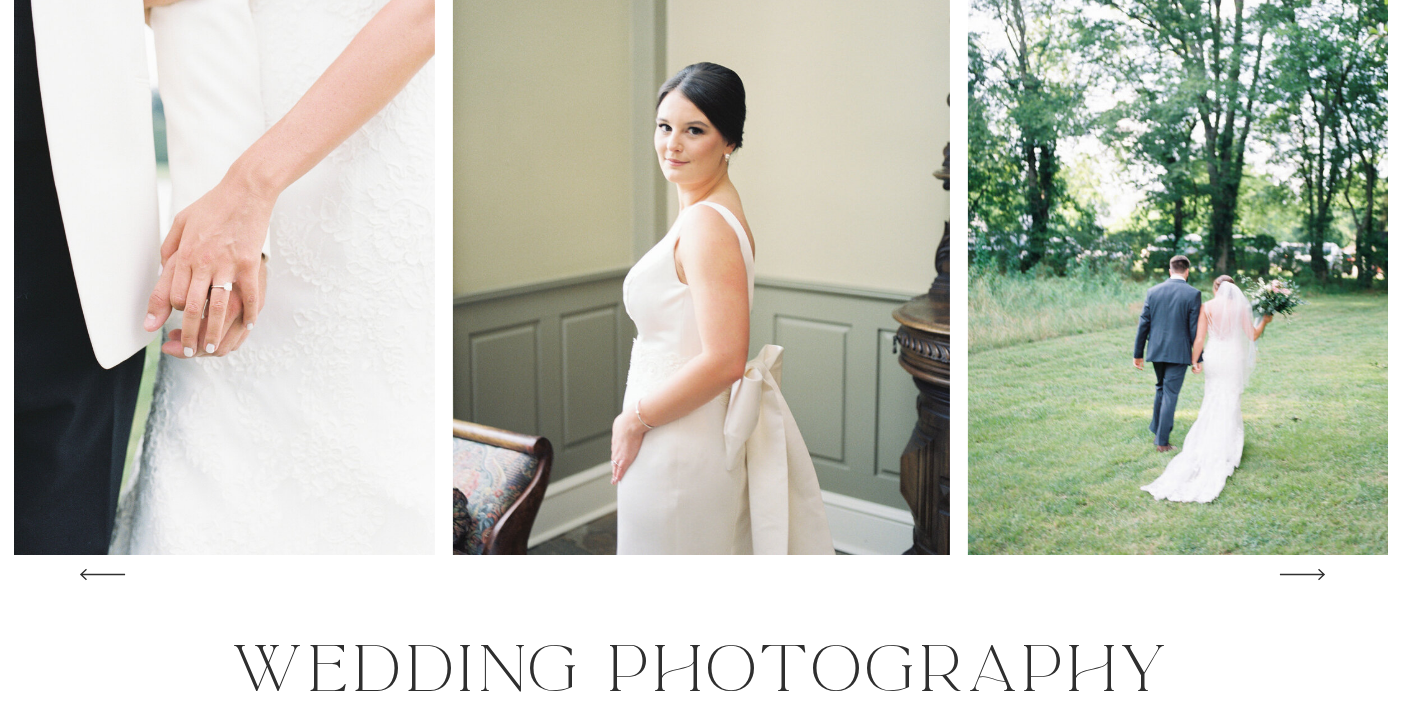 click at bounding box center (1302, 574) 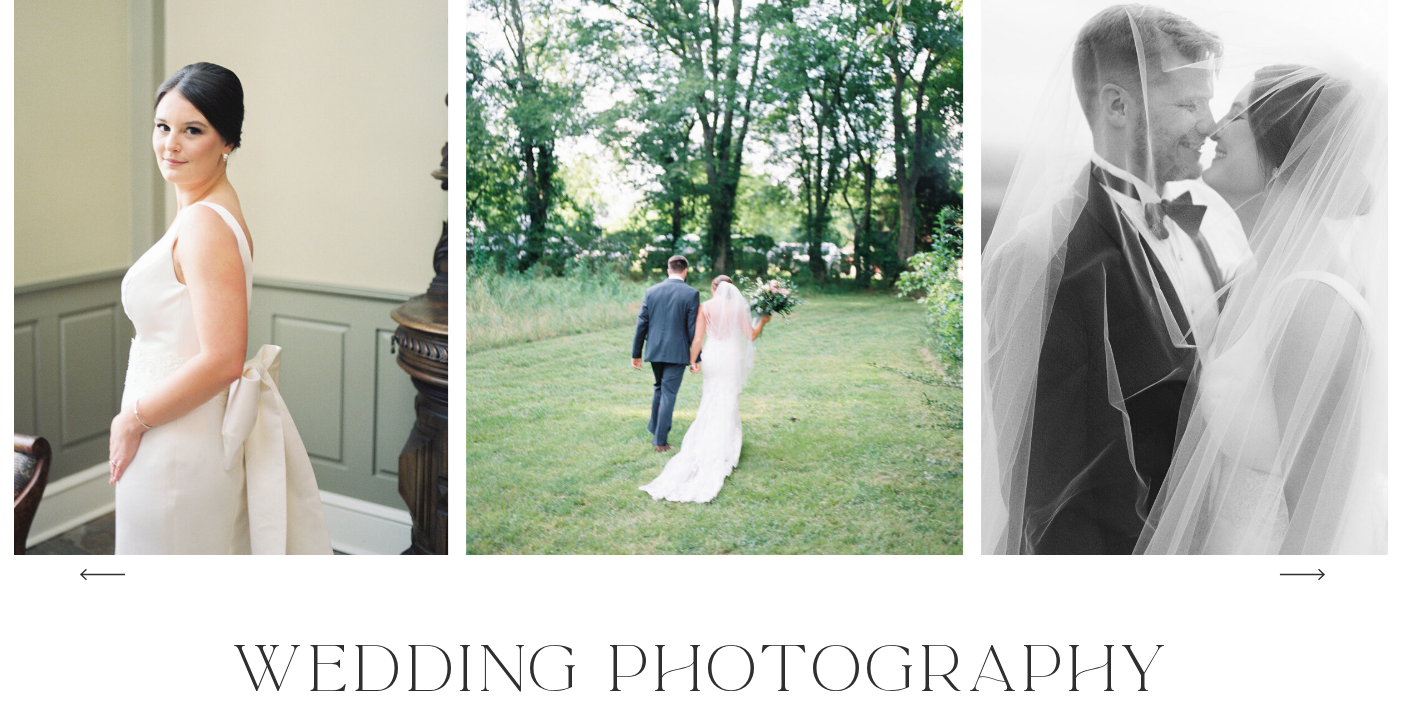 click at bounding box center (1302, 574) 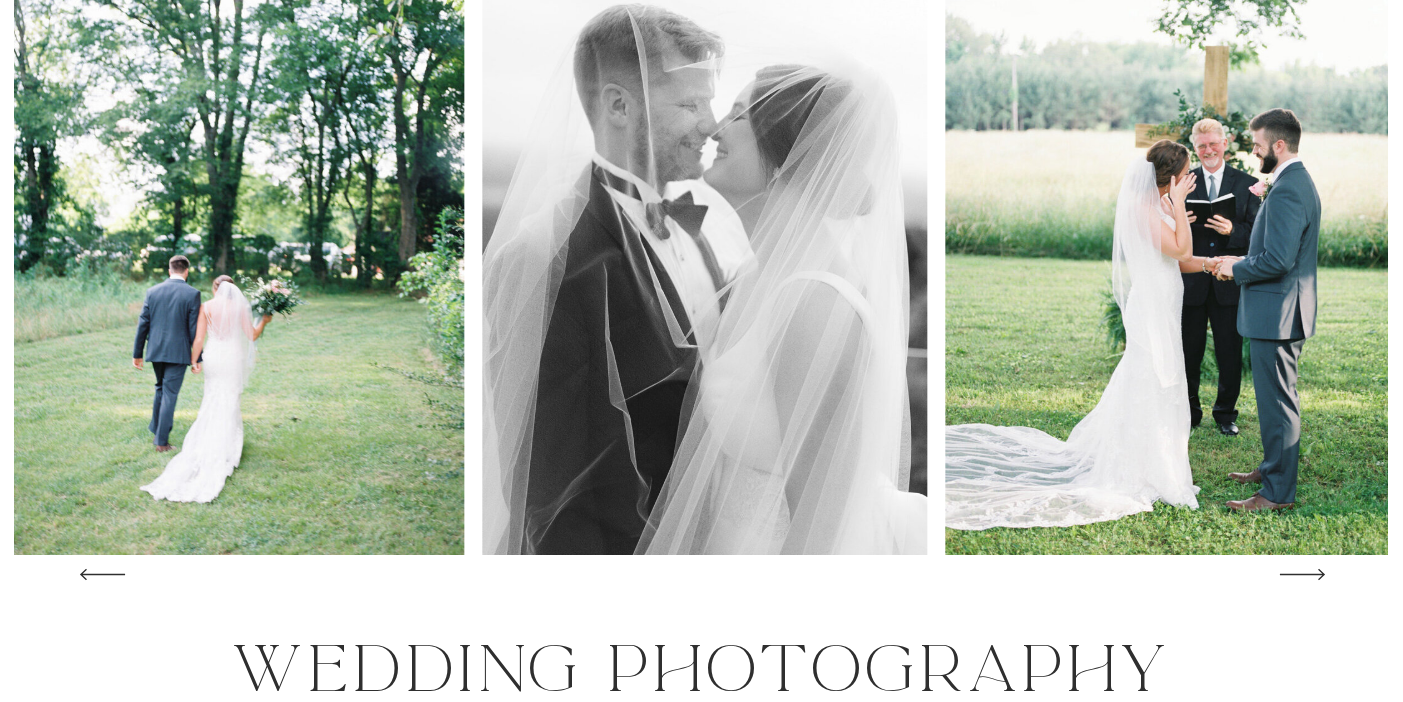 click at bounding box center (1302, 574) 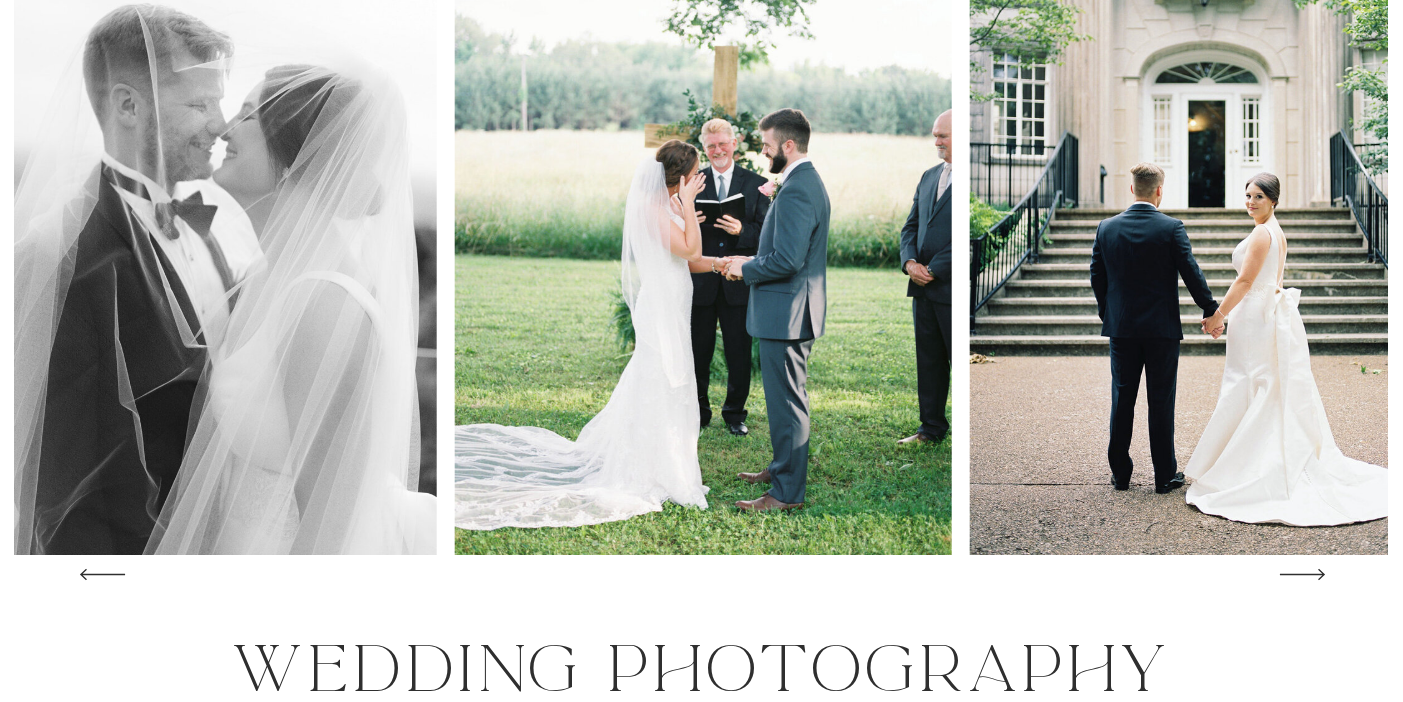 click at bounding box center [1302, 574] 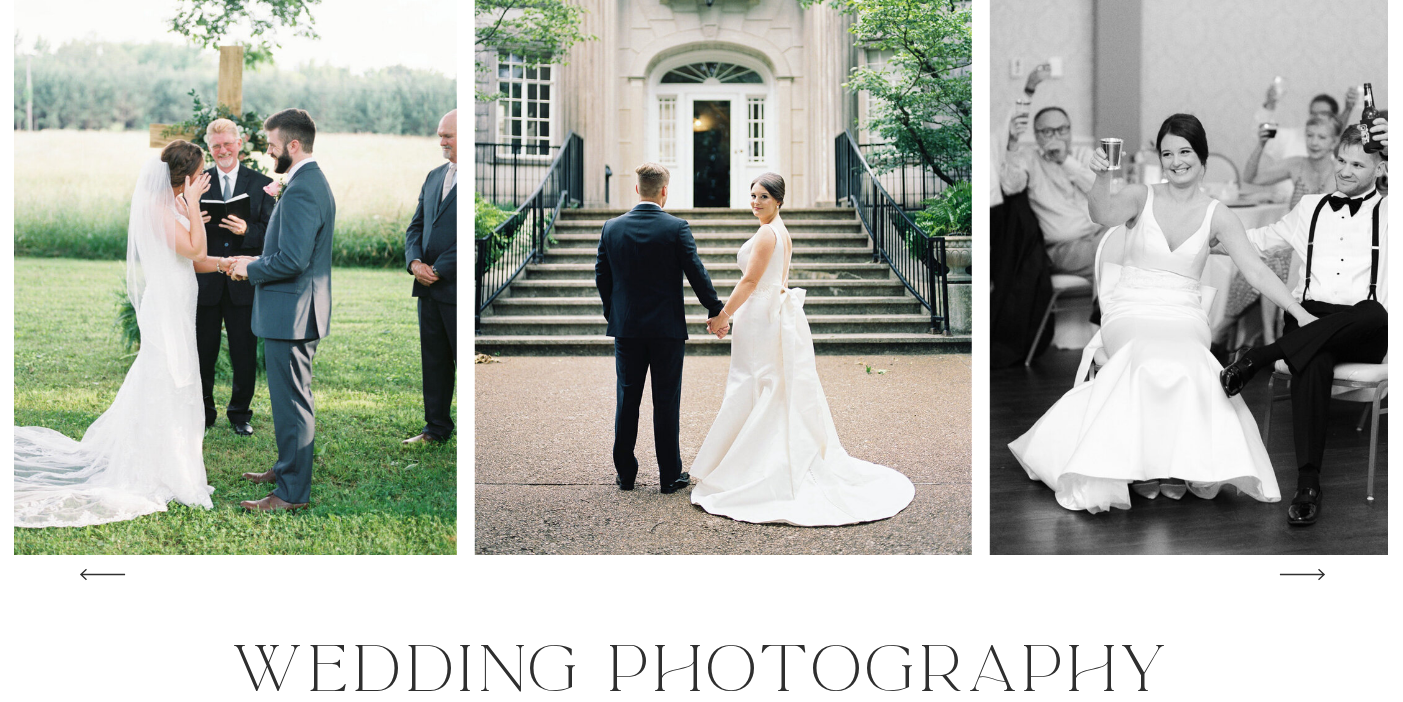 click at bounding box center (1302, 574) 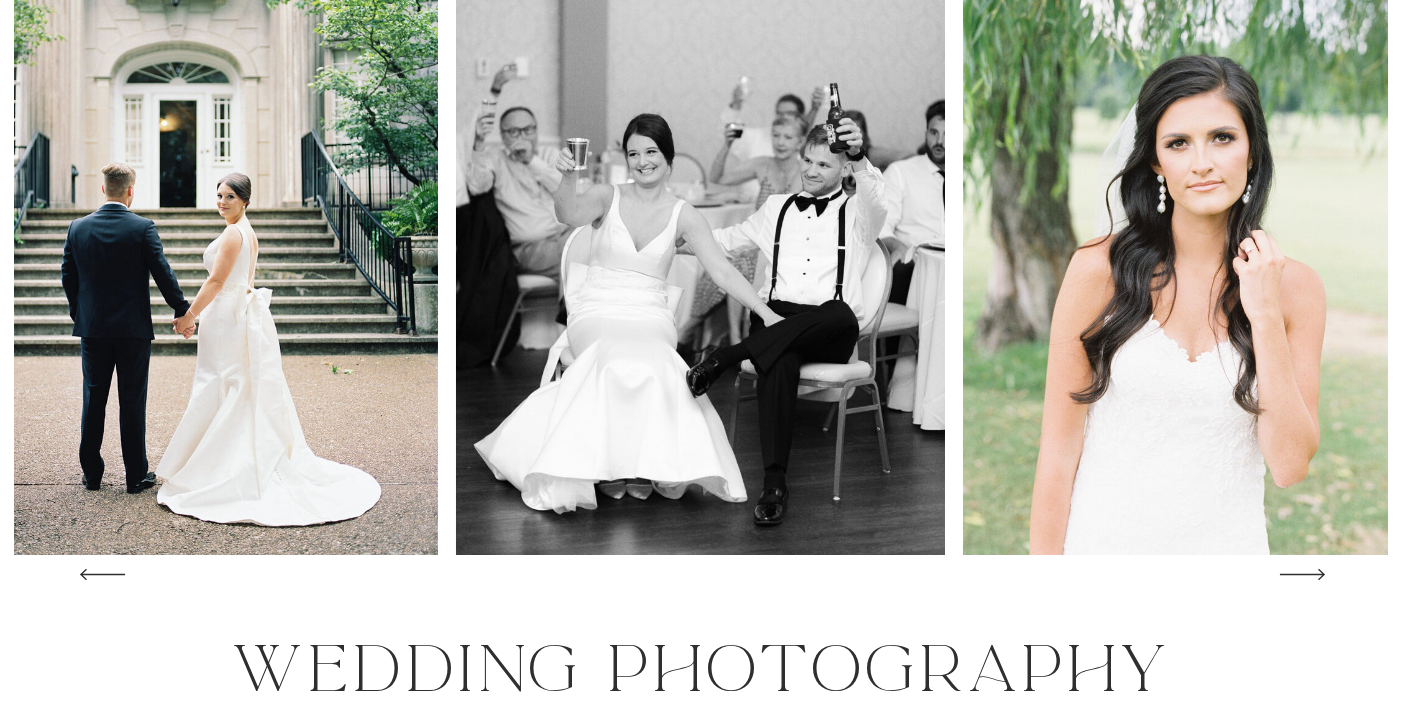 click at bounding box center (1302, 574) 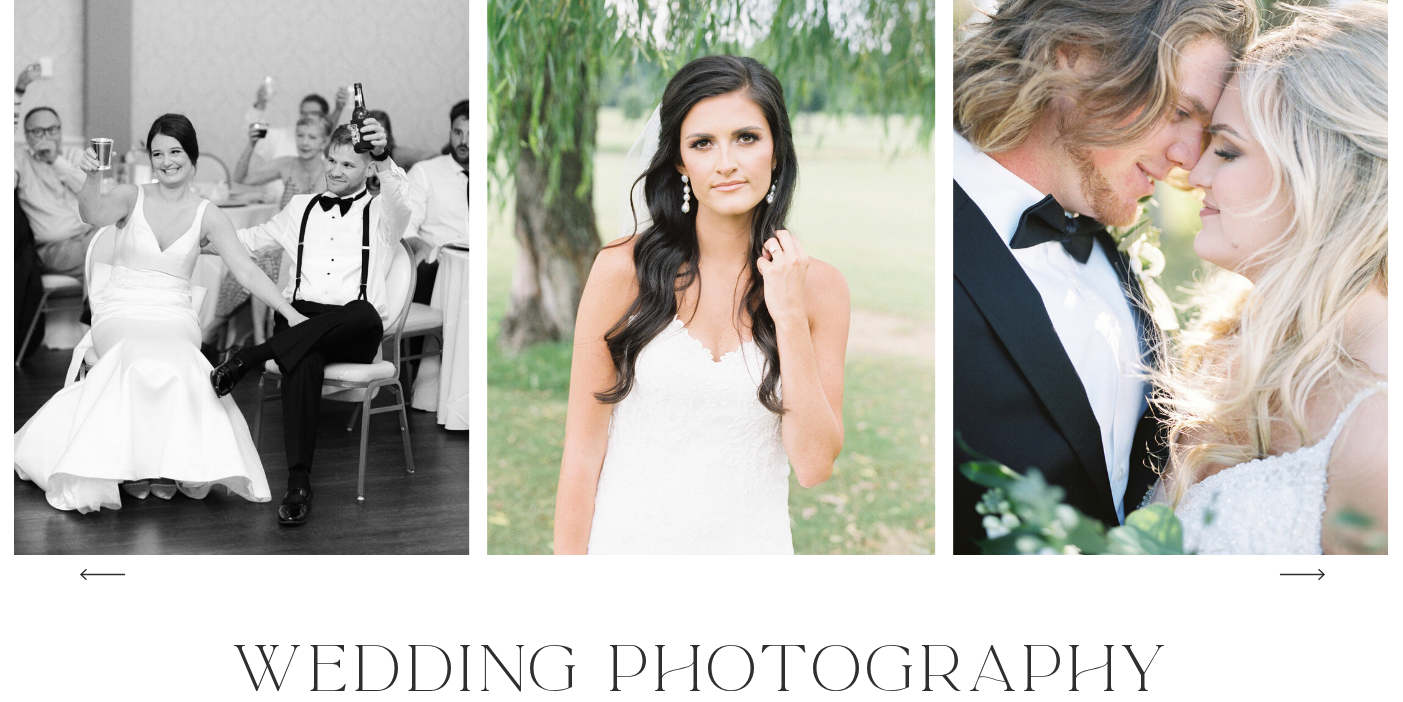 click at bounding box center (1302, 574) 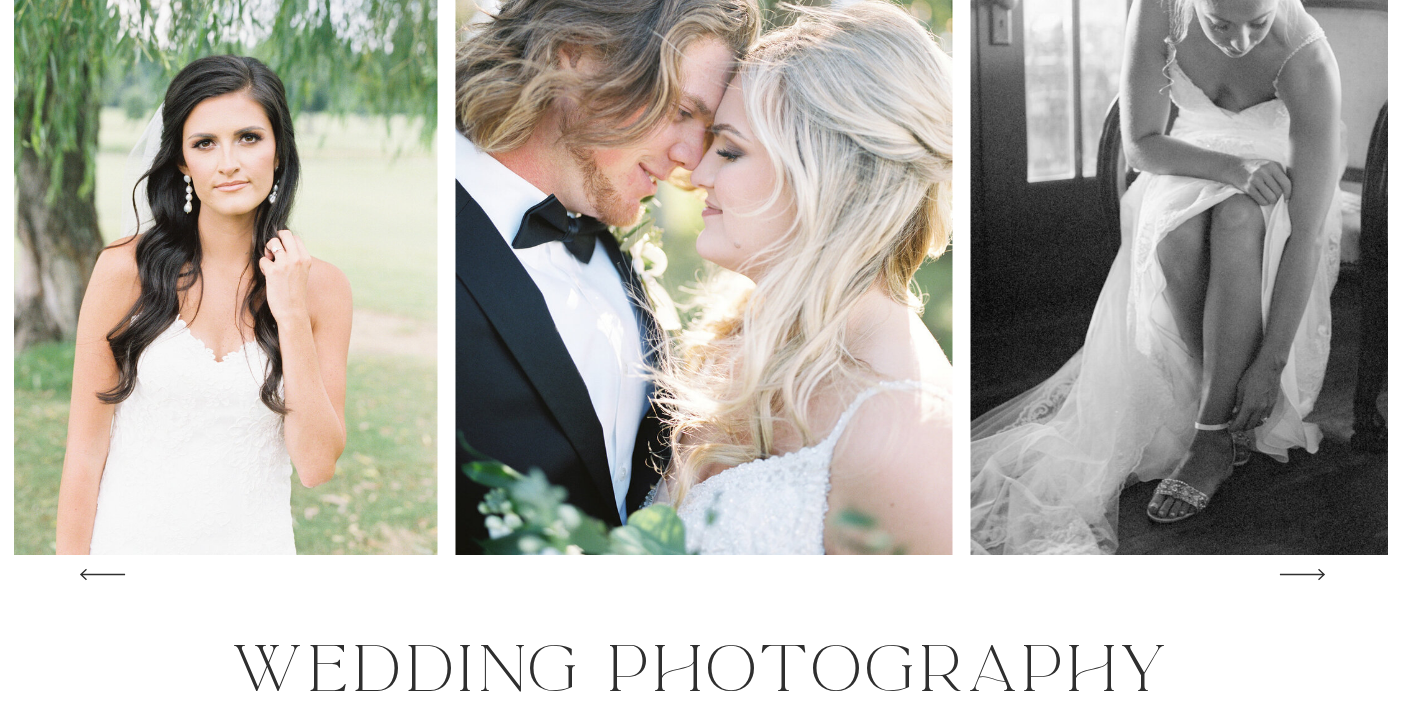 click at bounding box center (1302, 574) 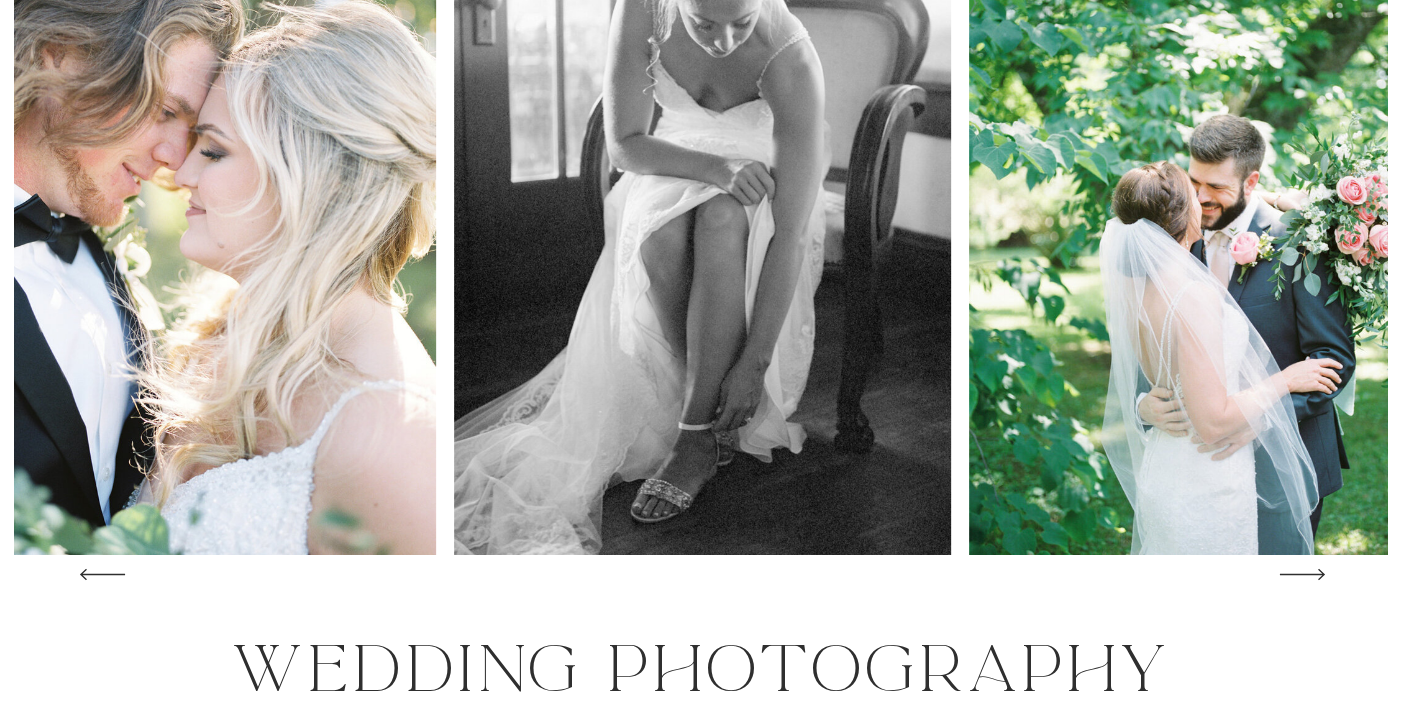 click at bounding box center [1302, 574] 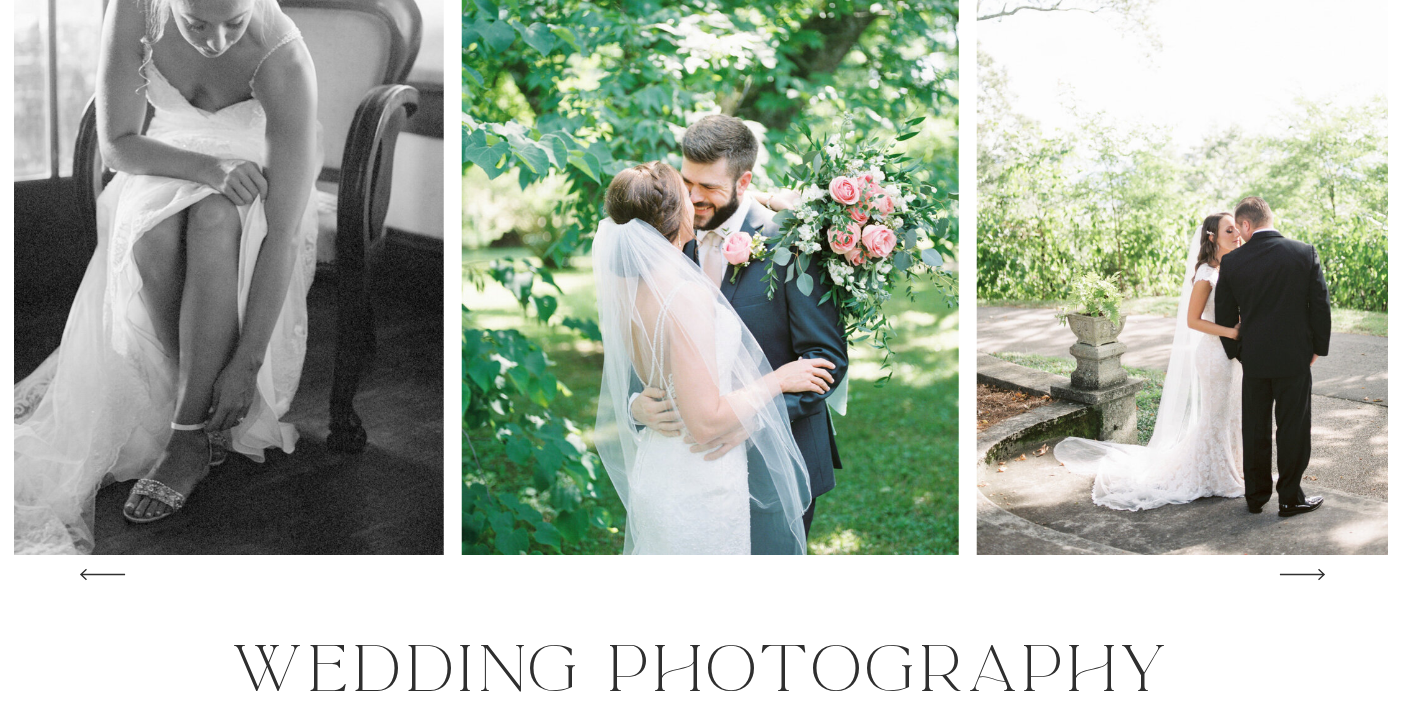 click at bounding box center (1302, 574) 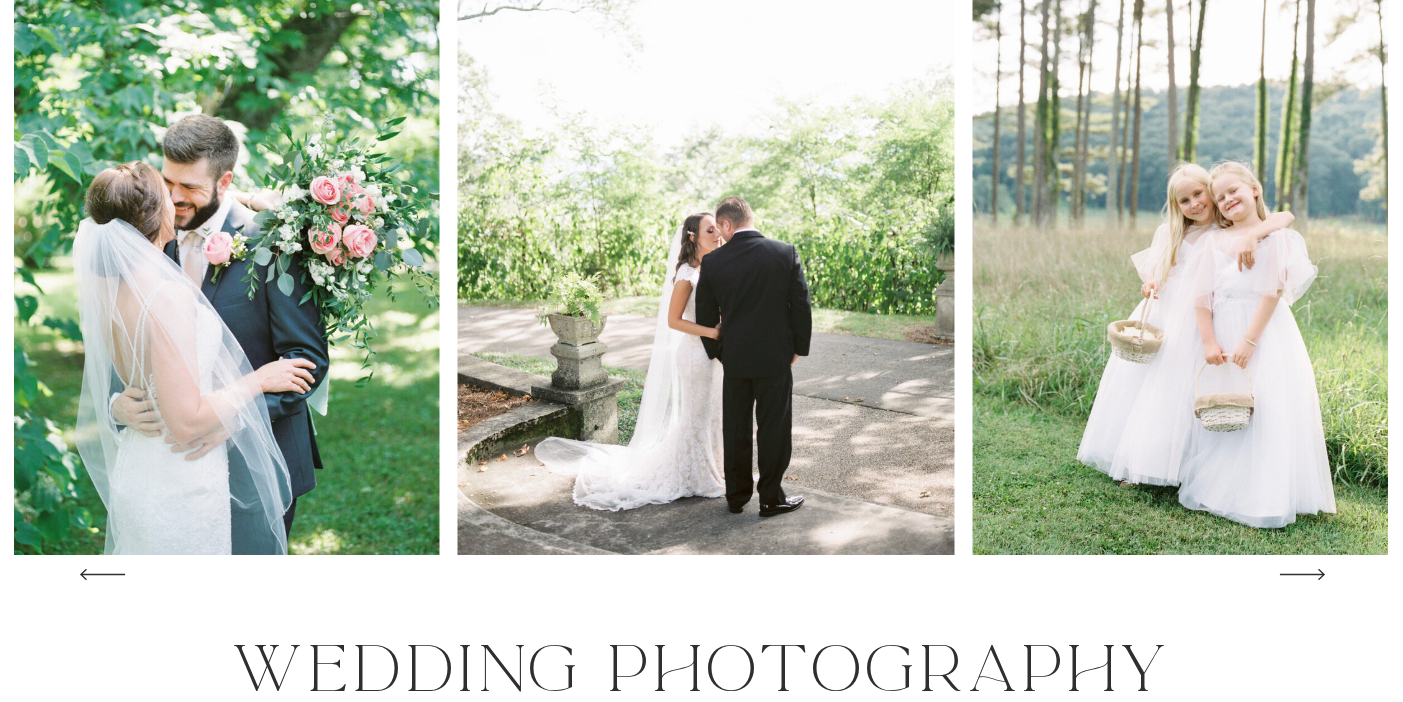 click at bounding box center (1302, 574) 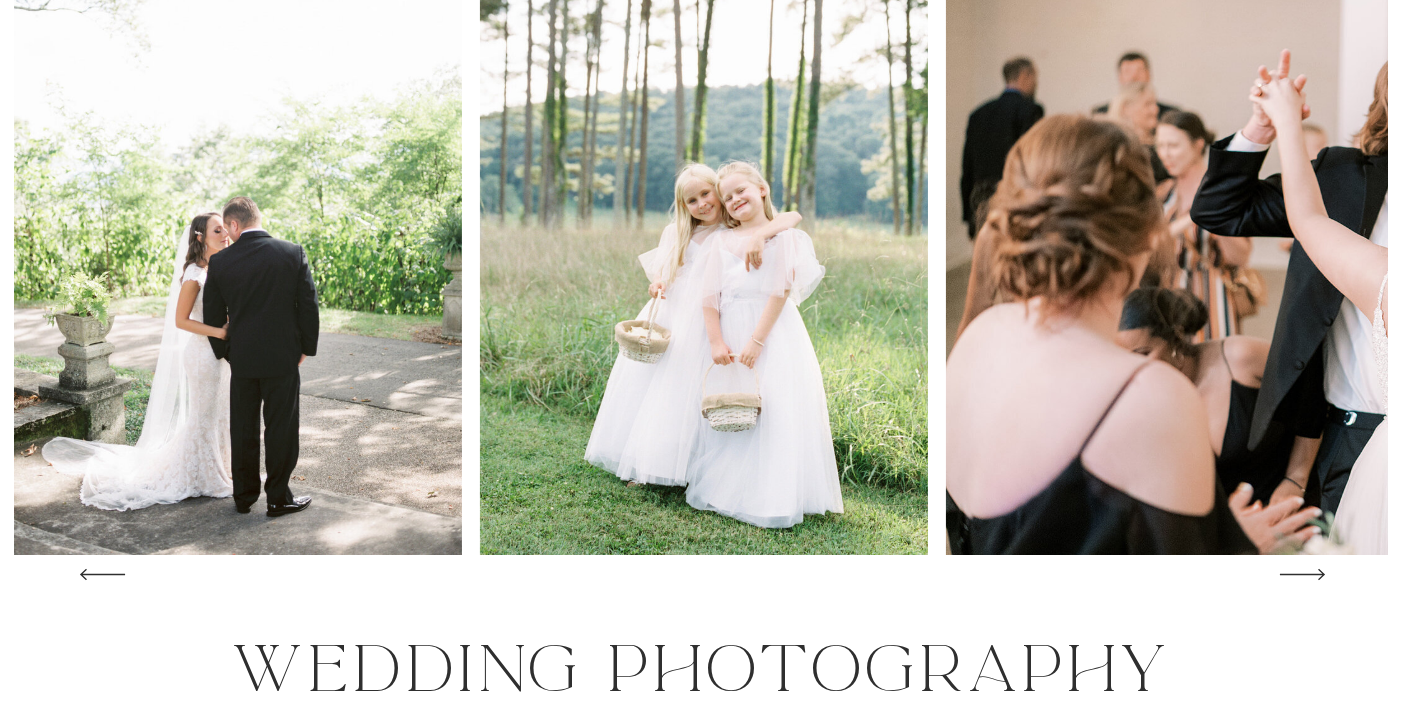 click at bounding box center (1302, 574) 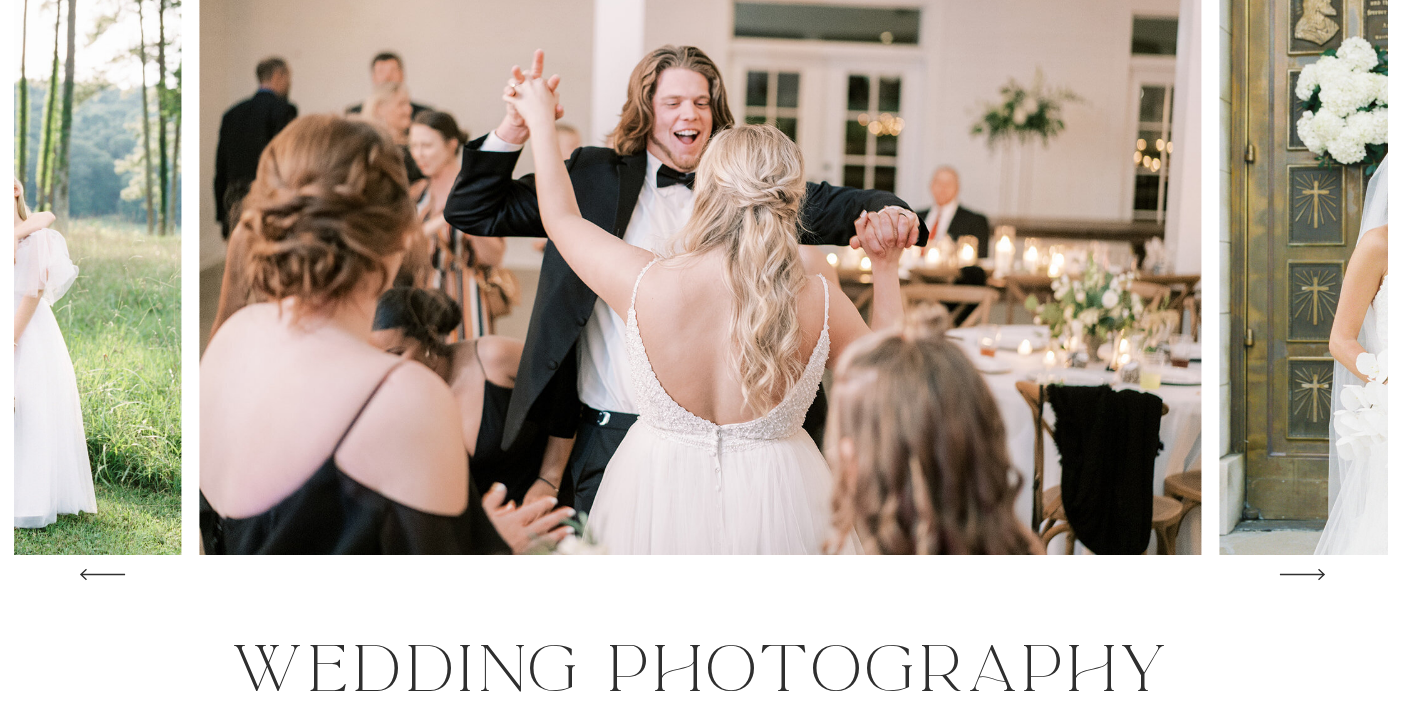 click at bounding box center [1302, 574] 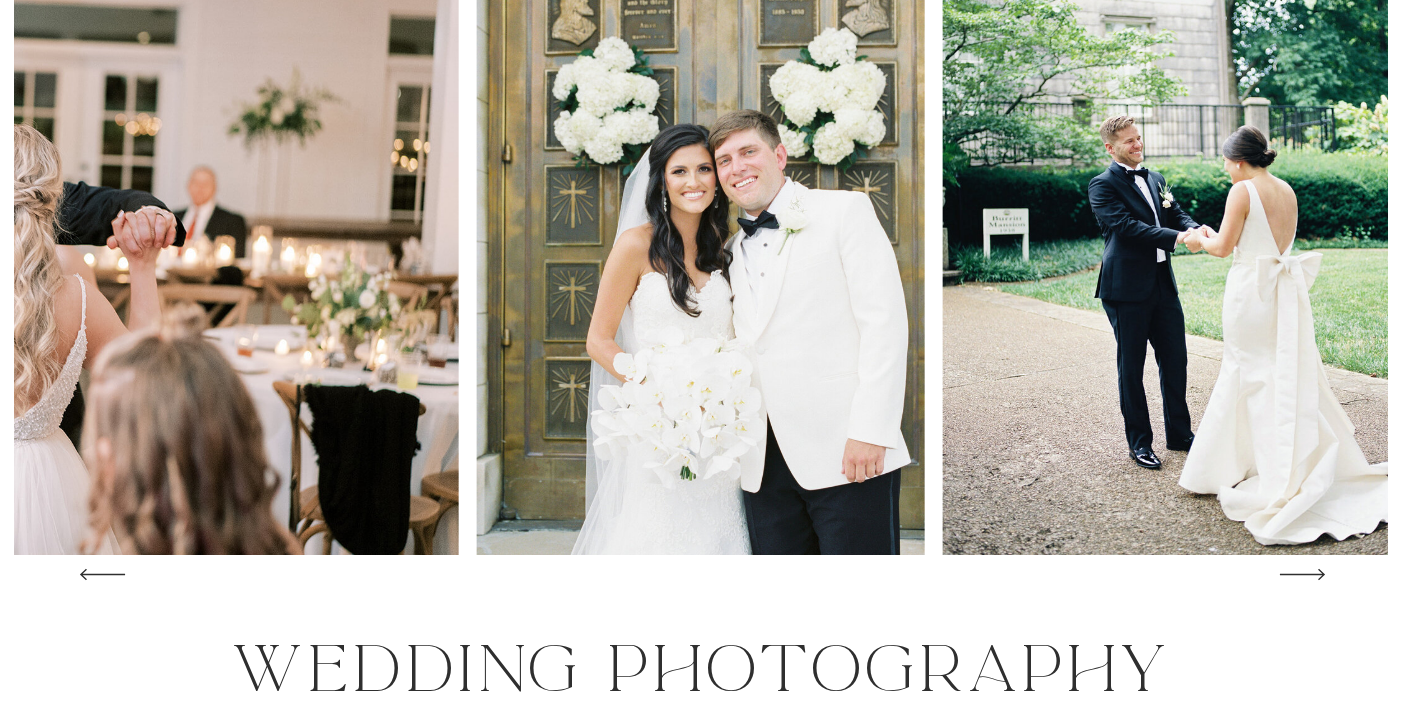 click at bounding box center (1302, 574) 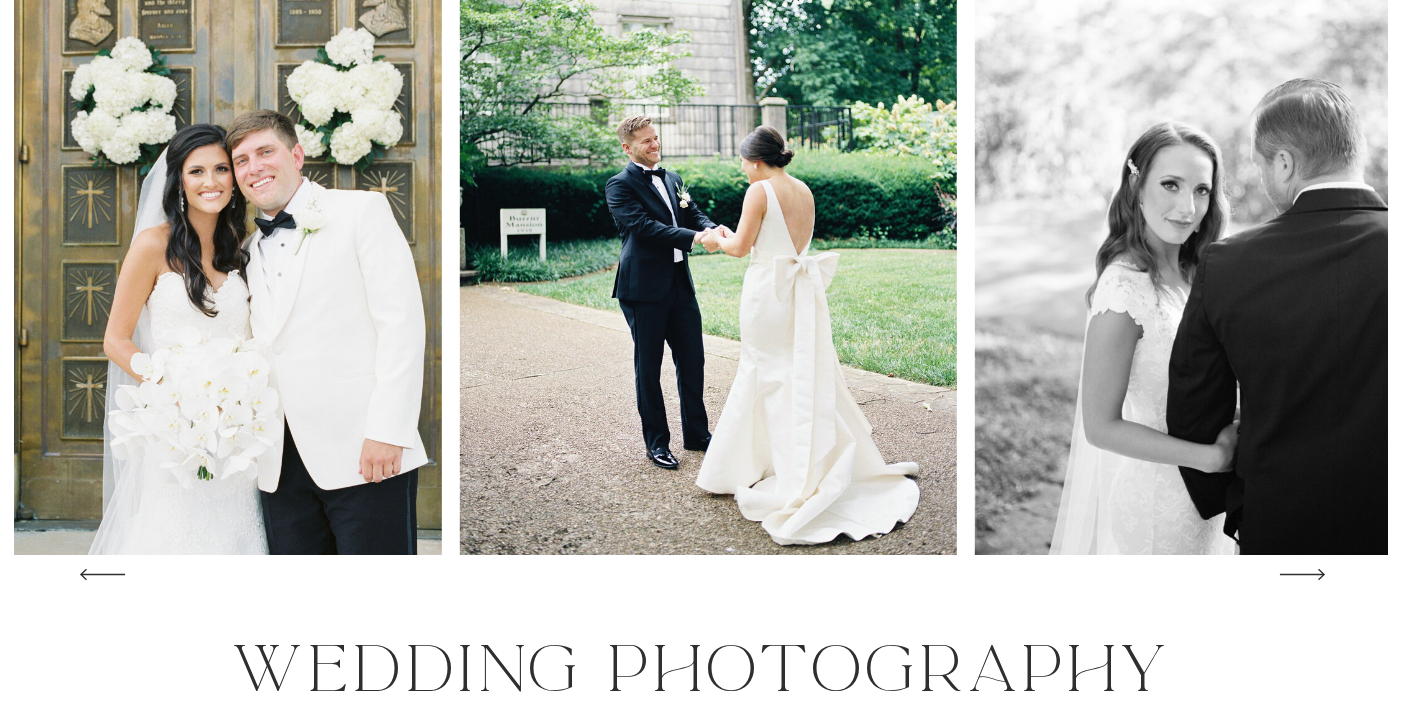 click at bounding box center [1302, 574] 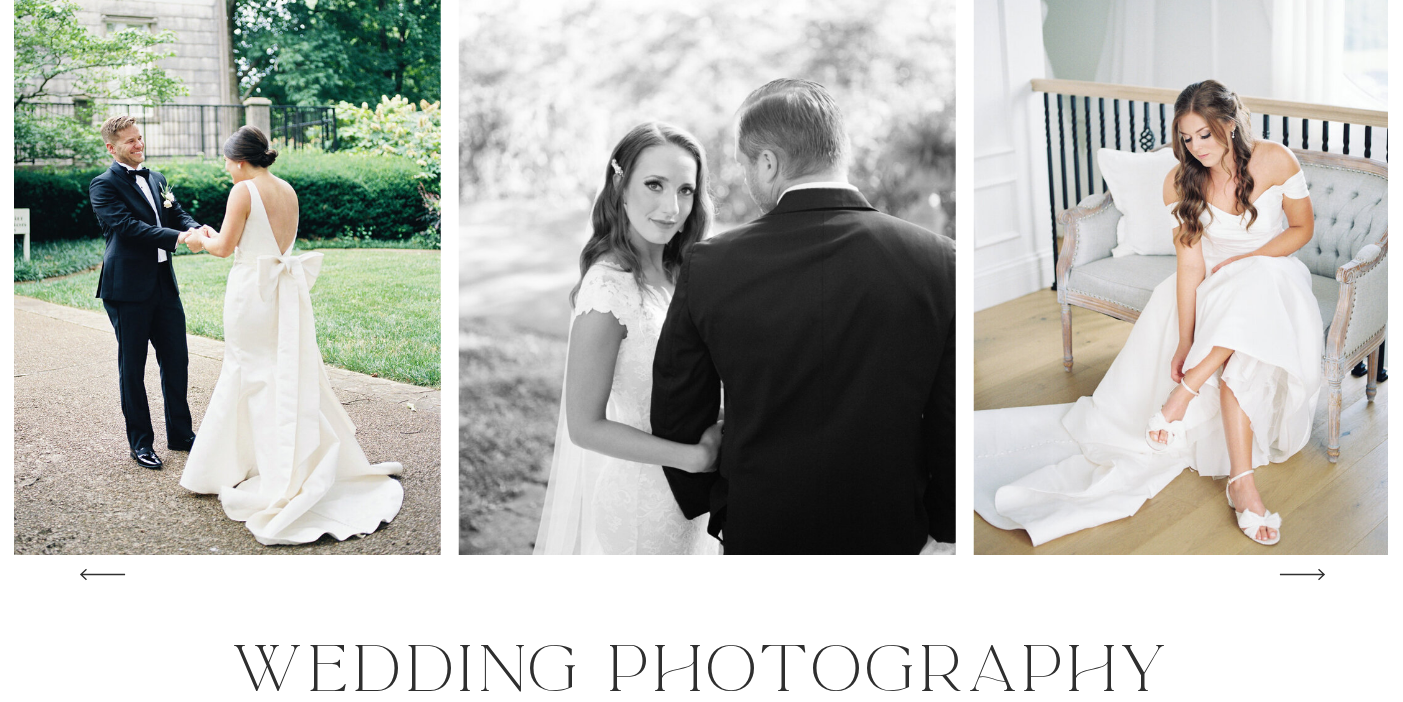 click at bounding box center (1302, 574) 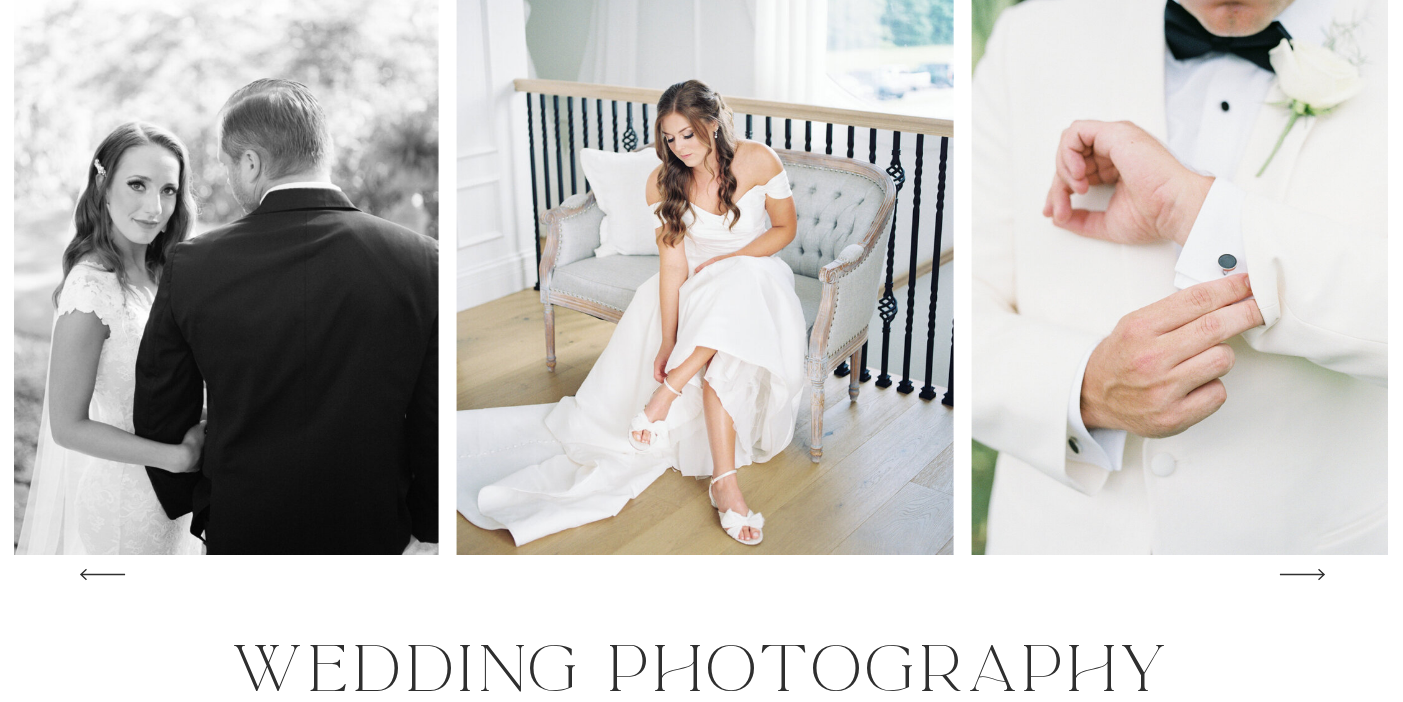 click at bounding box center (1302, 574) 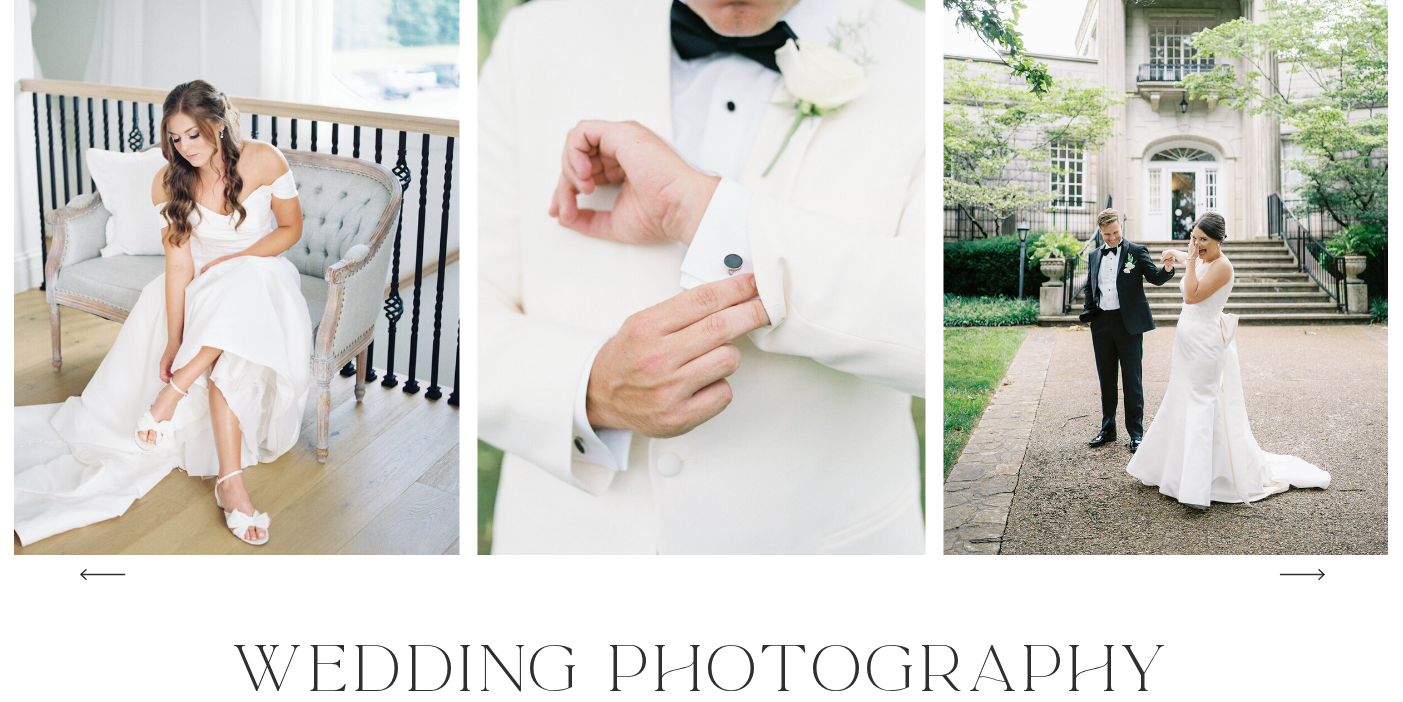 click at bounding box center (1302, 574) 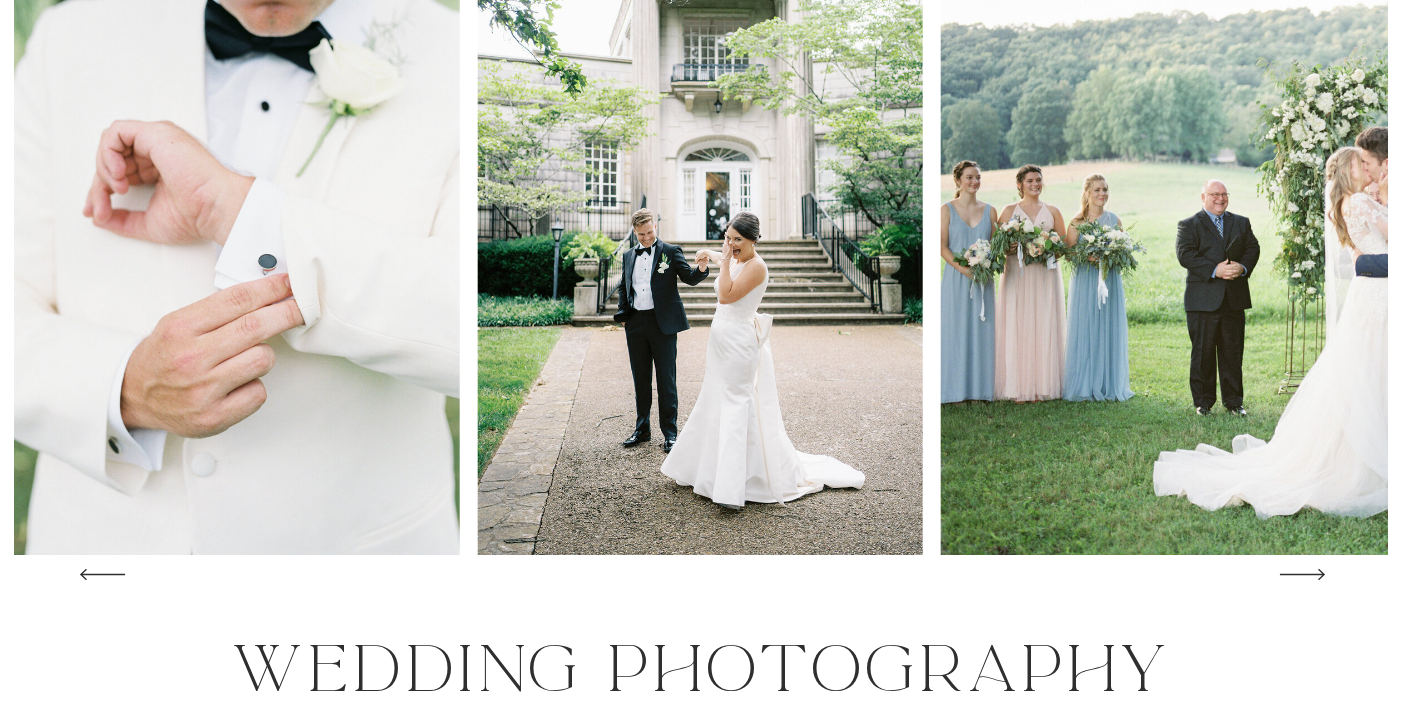 click at bounding box center [1302, 574] 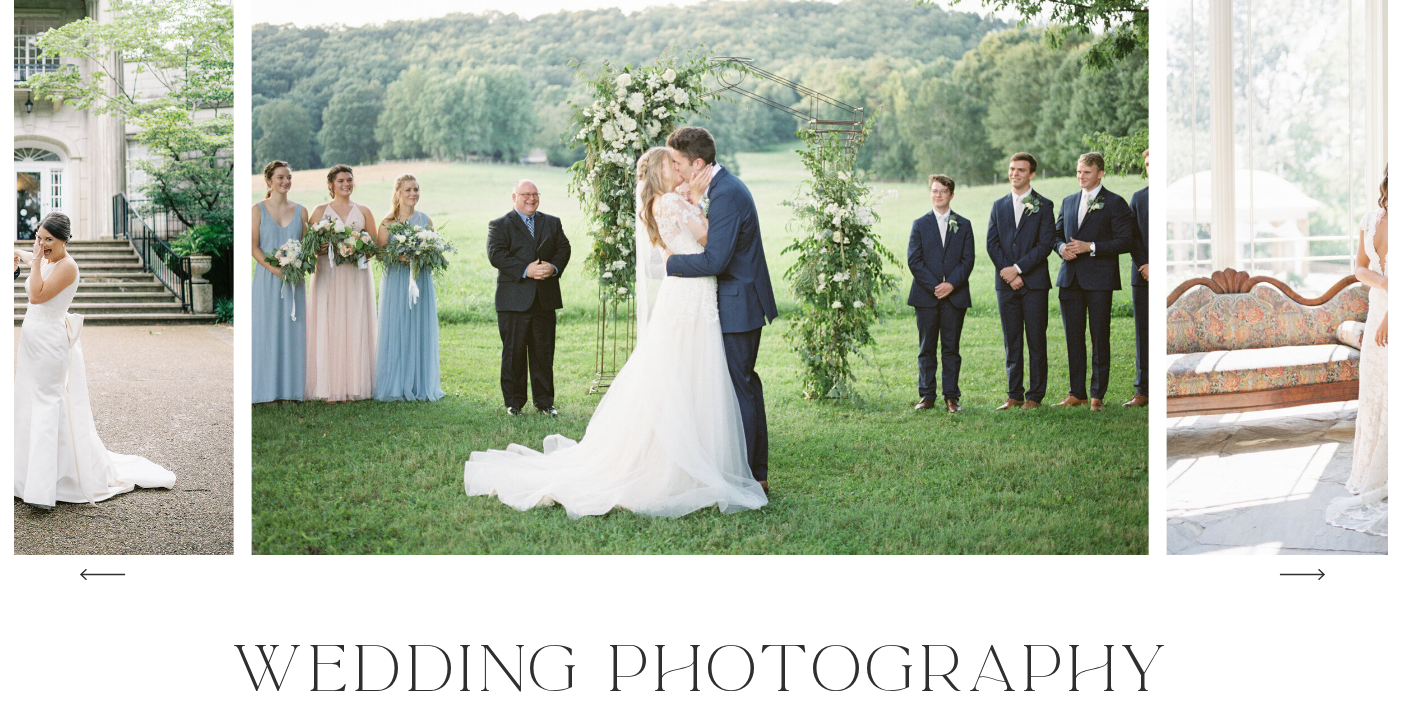 click at bounding box center [1302, 574] 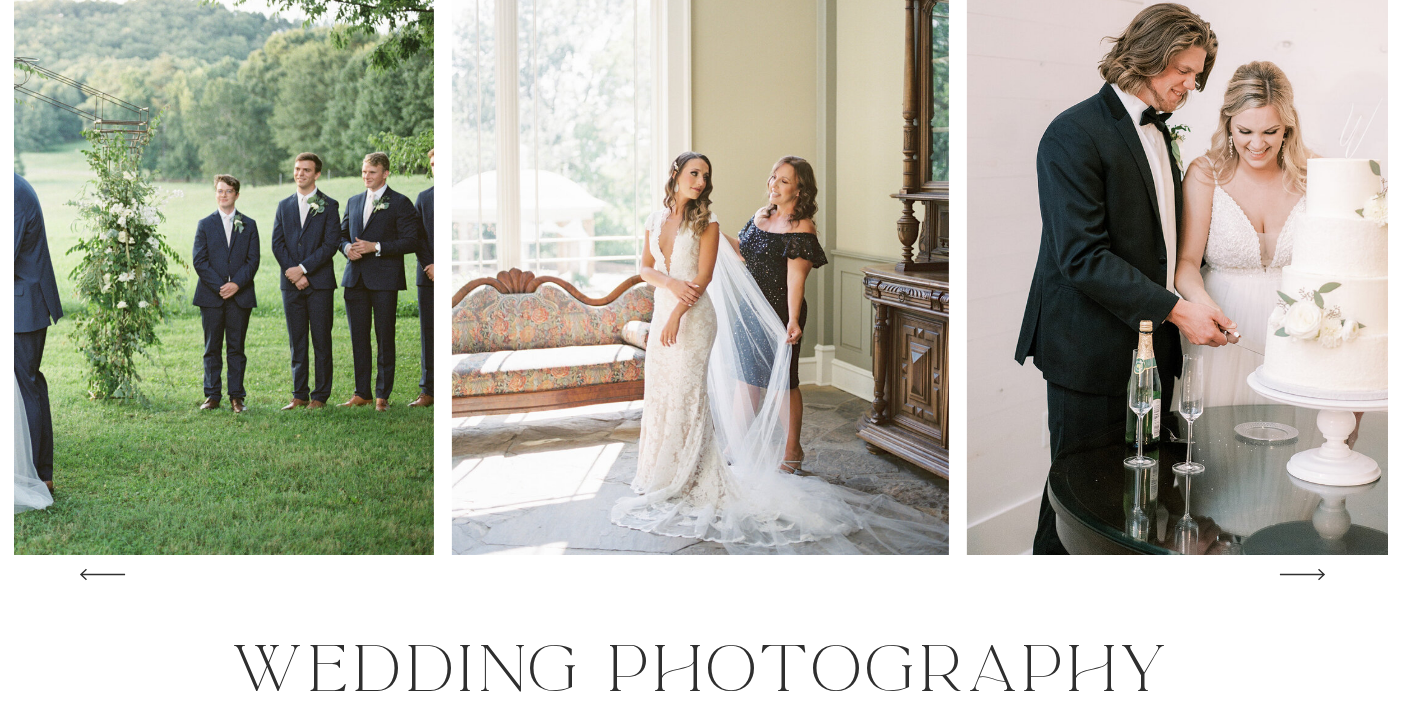 click at bounding box center (102, 574) 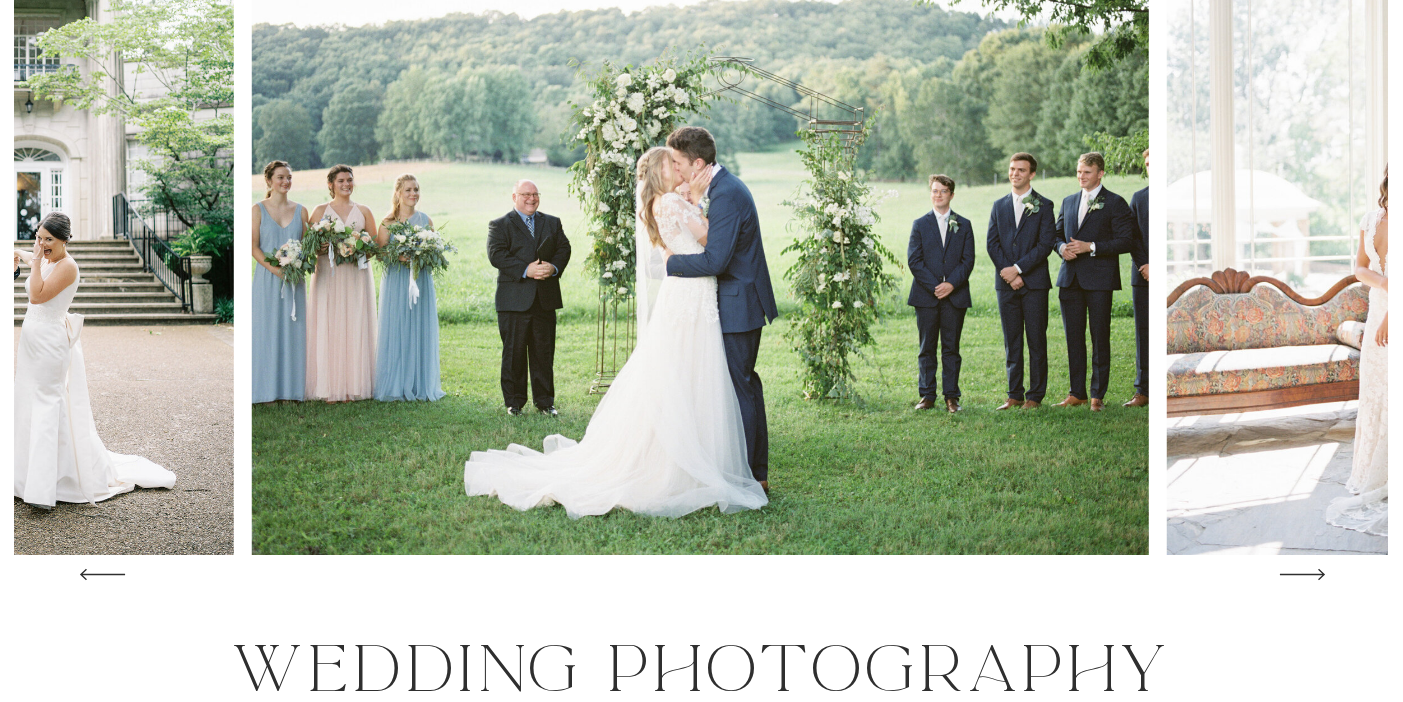 click at bounding box center (1301, 574) 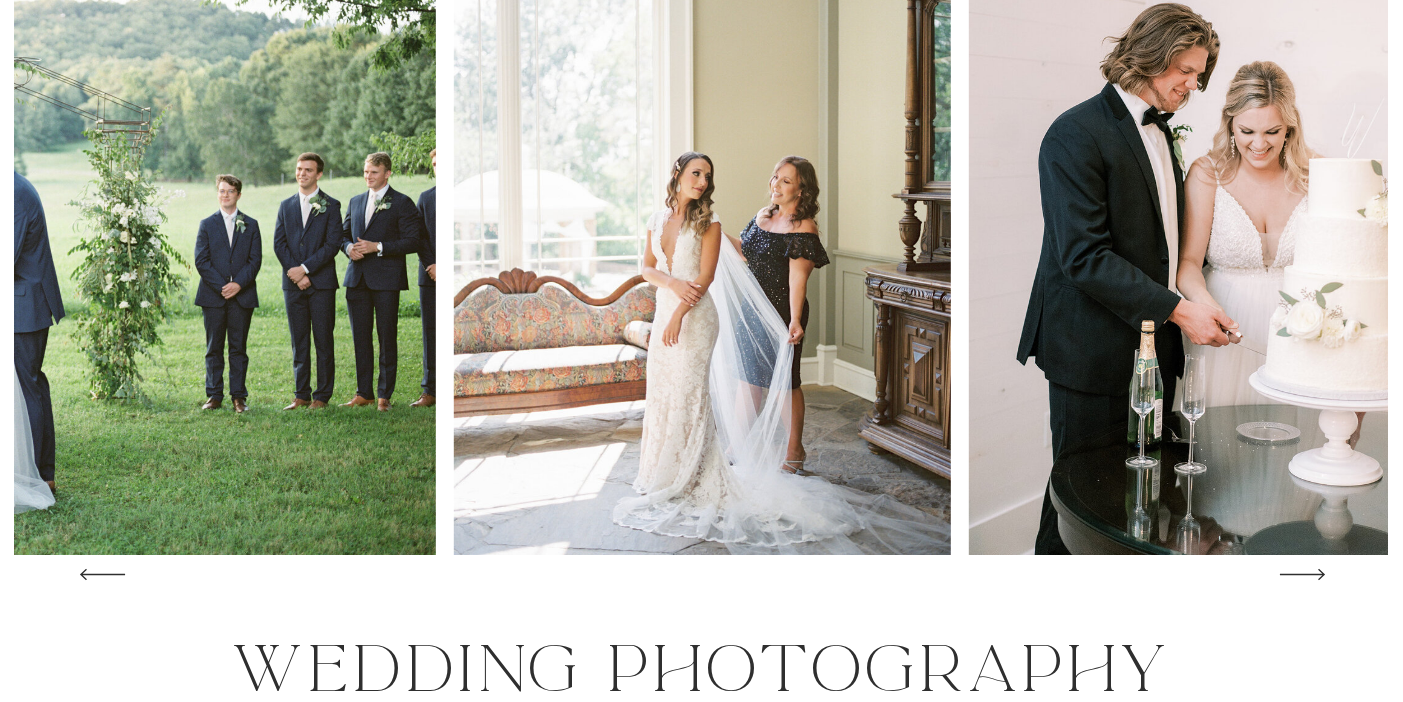 click at bounding box center (1301, 574) 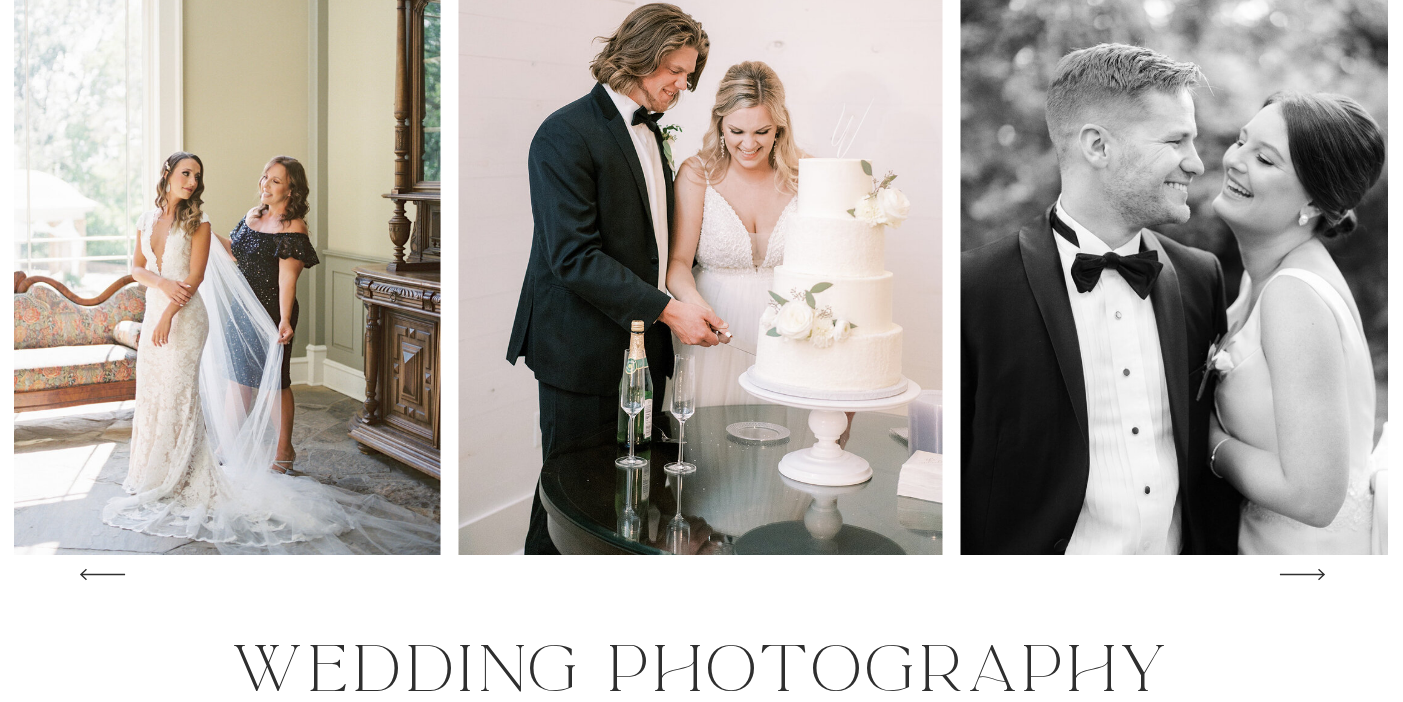 click at bounding box center [1301, 574] 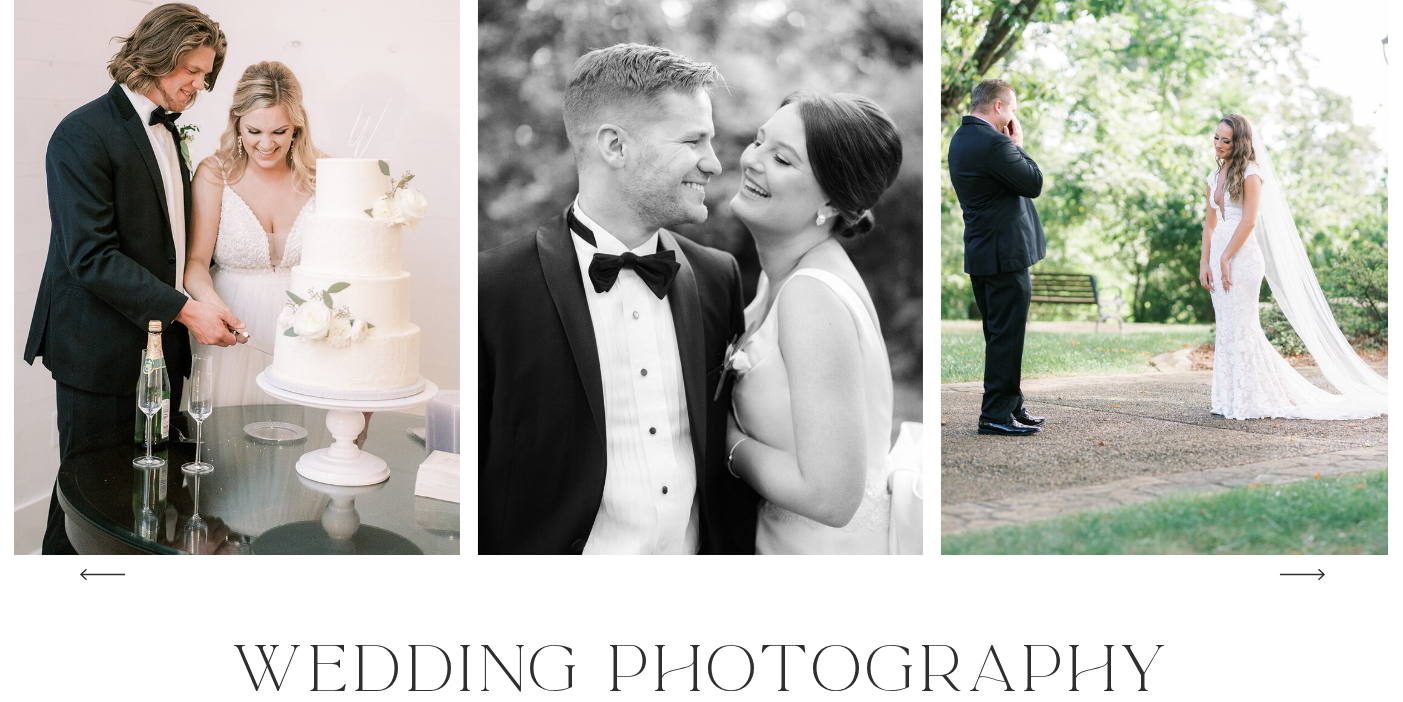 click at bounding box center (1301, 574) 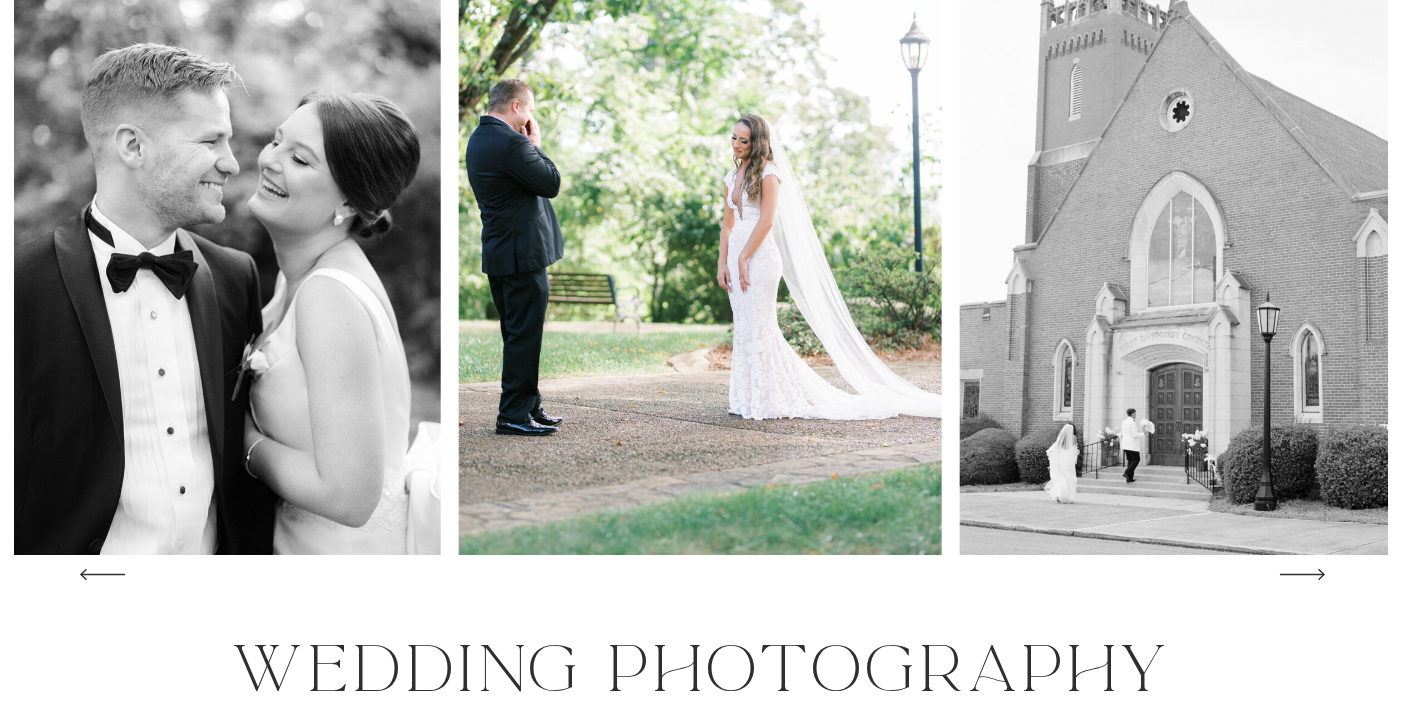 click at bounding box center [1301, 574] 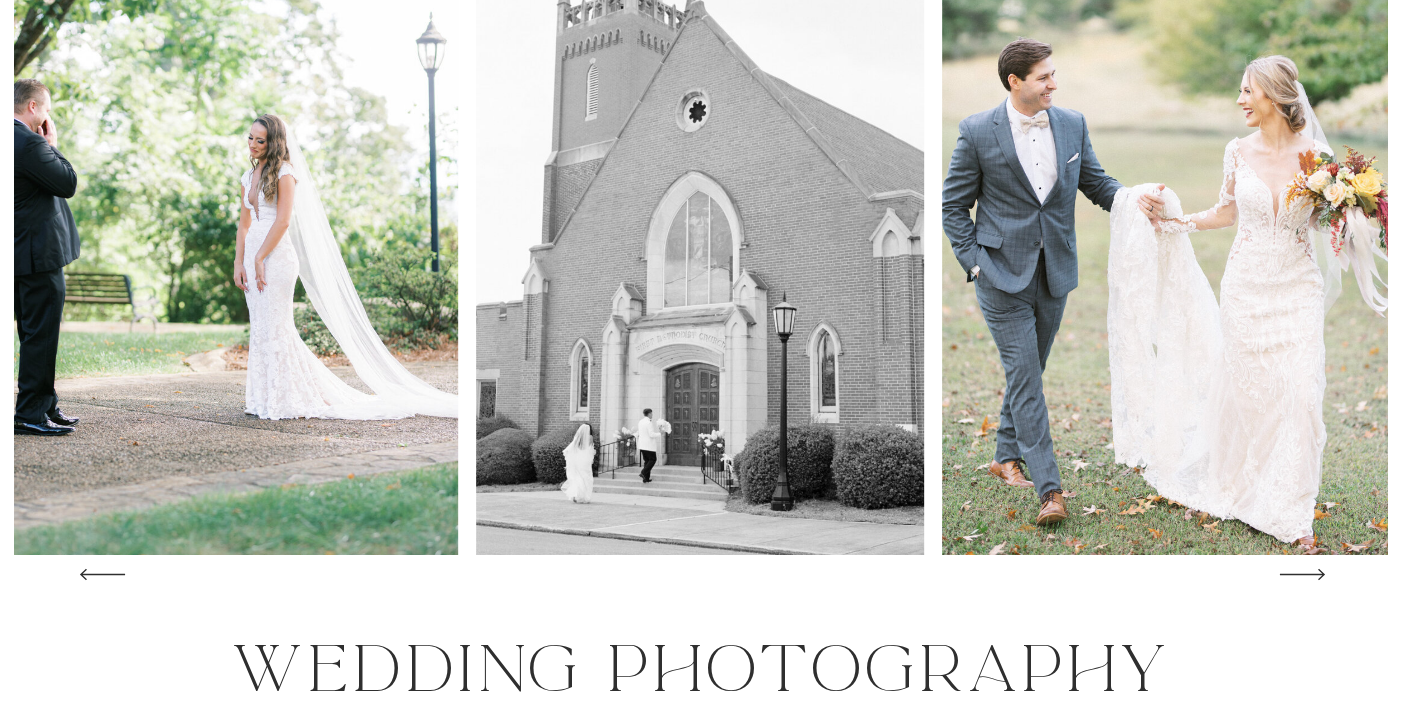click at bounding box center [1301, 574] 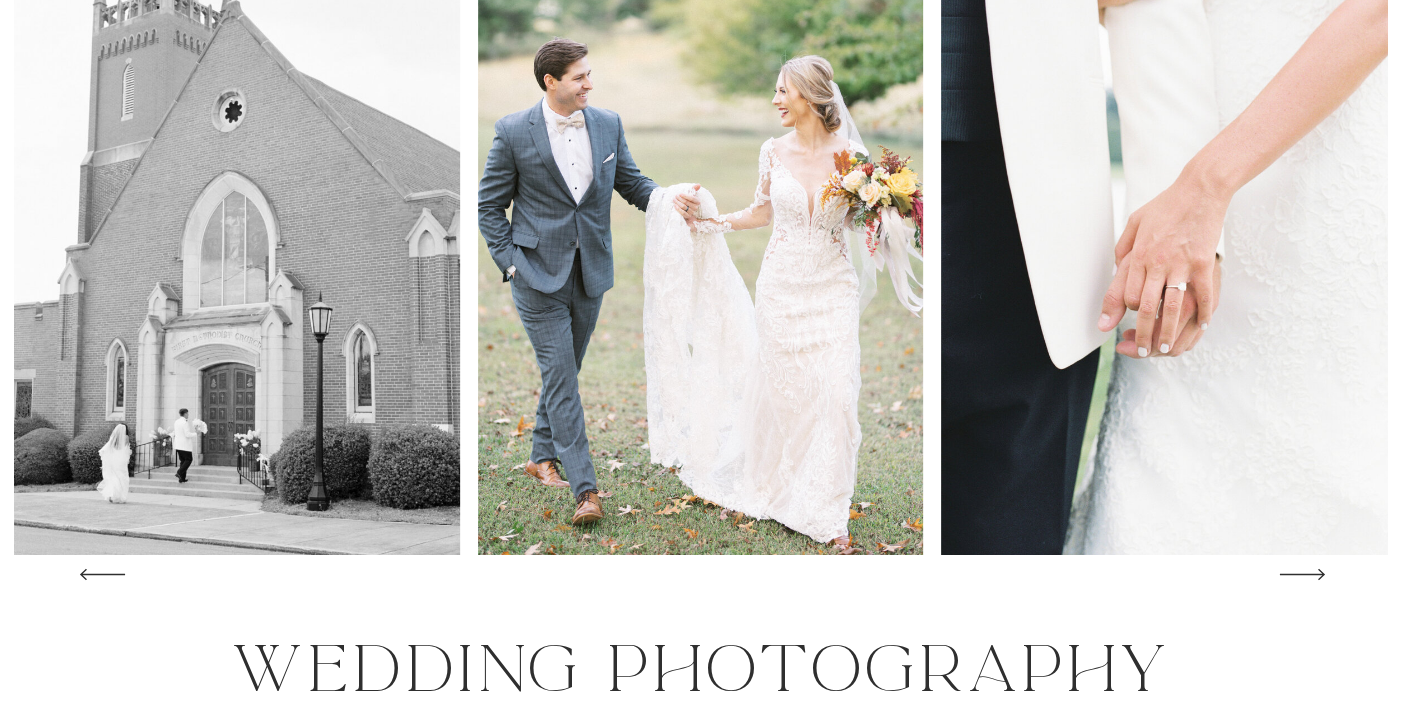 click at bounding box center [1301, 574] 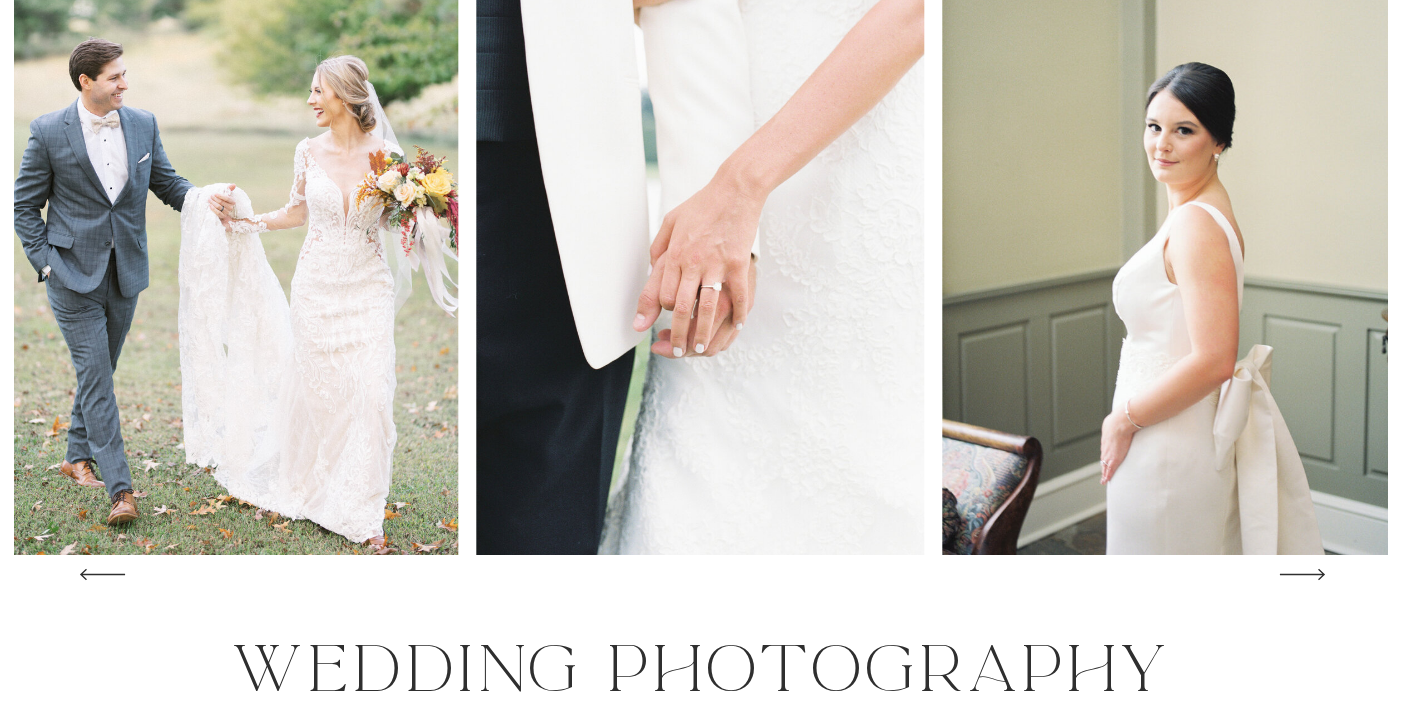 click at bounding box center (1301, 574) 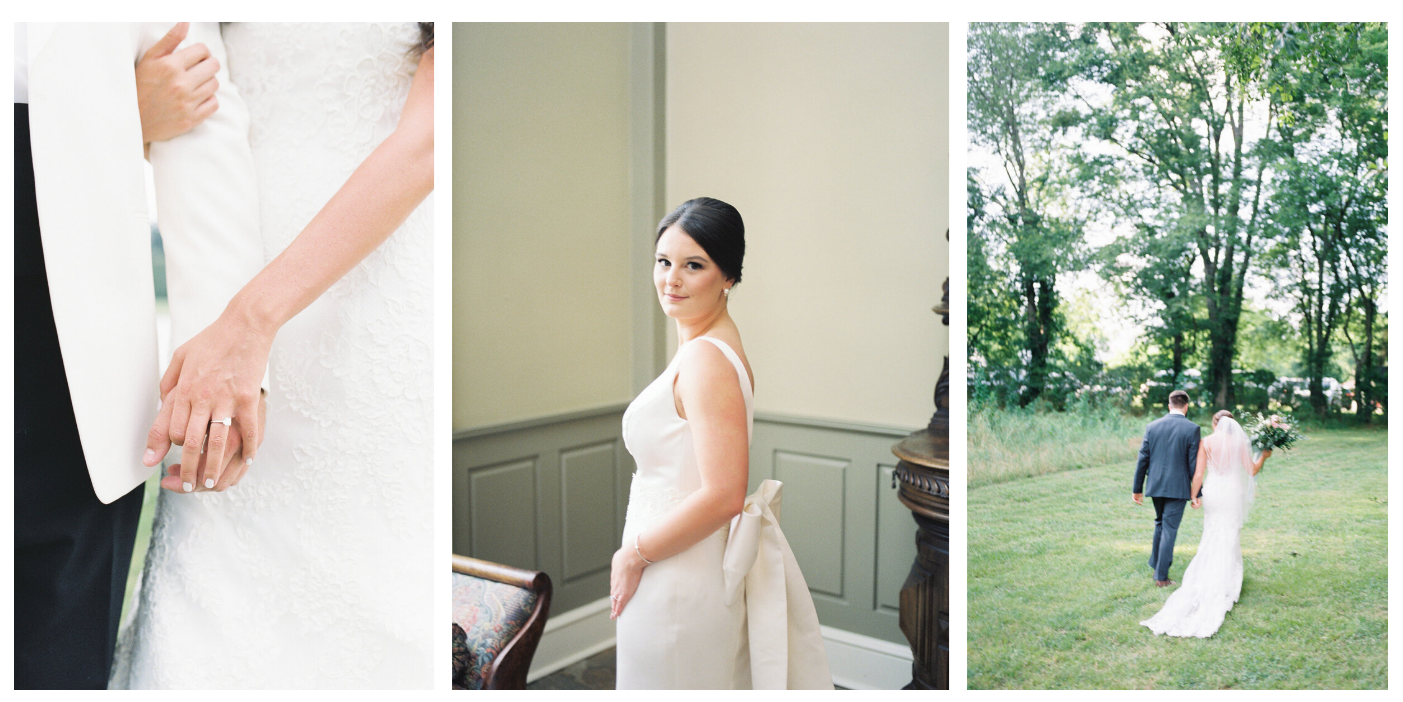scroll, scrollTop: 0, scrollLeft: 0, axis: both 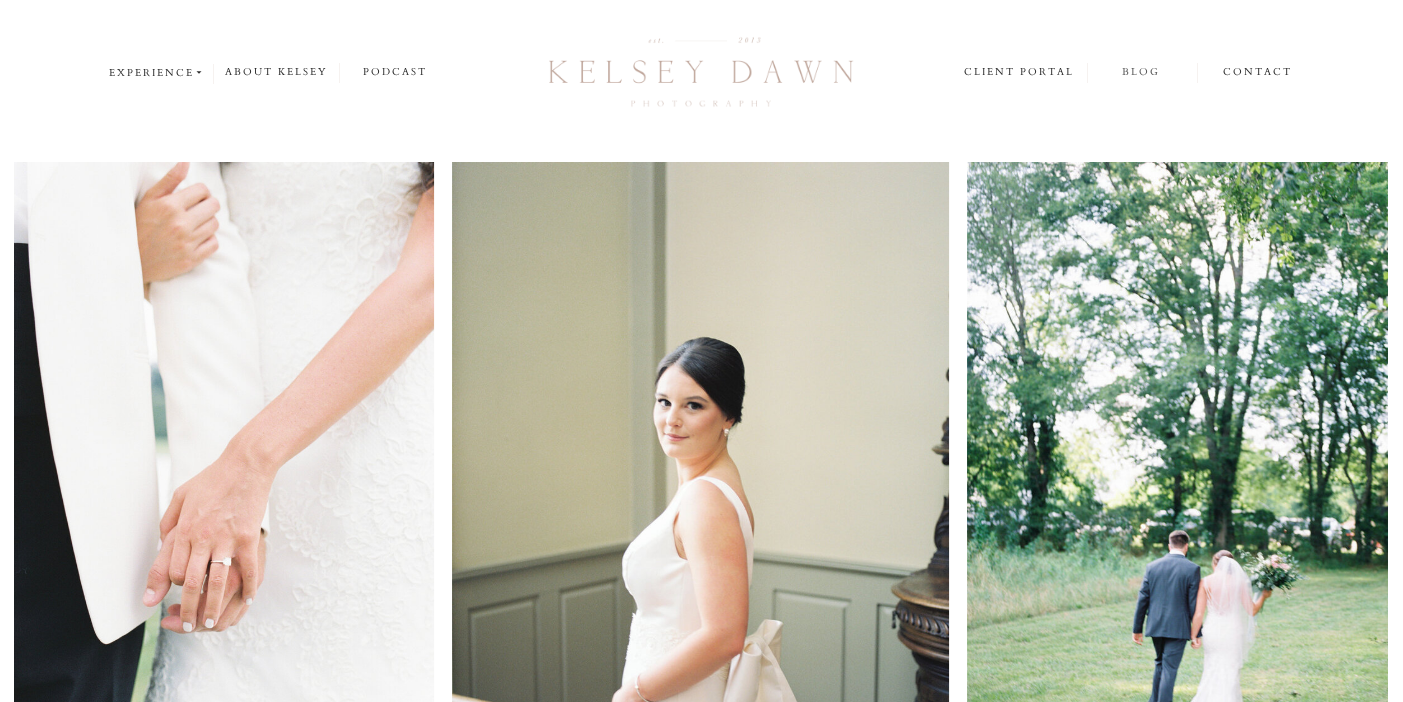 click on "blog" at bounding box center [1141, 72] 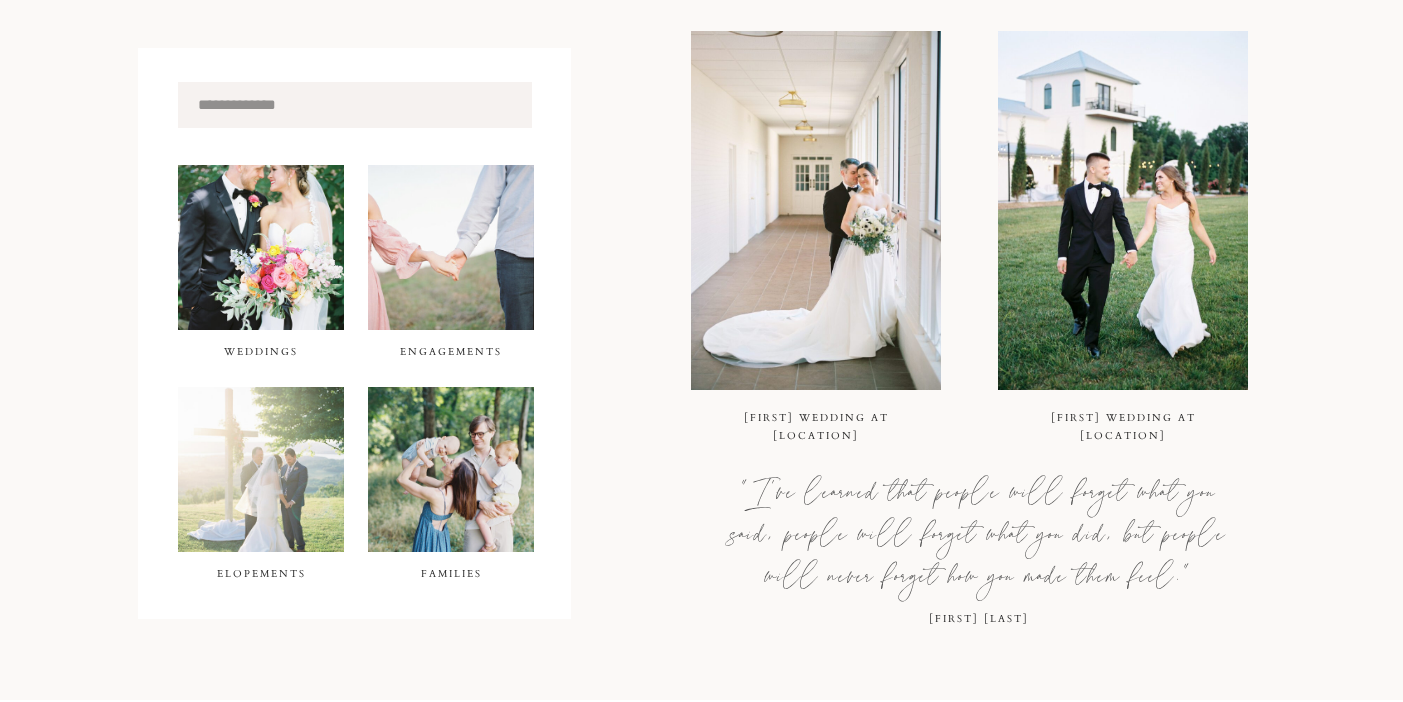 scroll, scrollTop: 720, scrollLeft: 0, axis: vertical 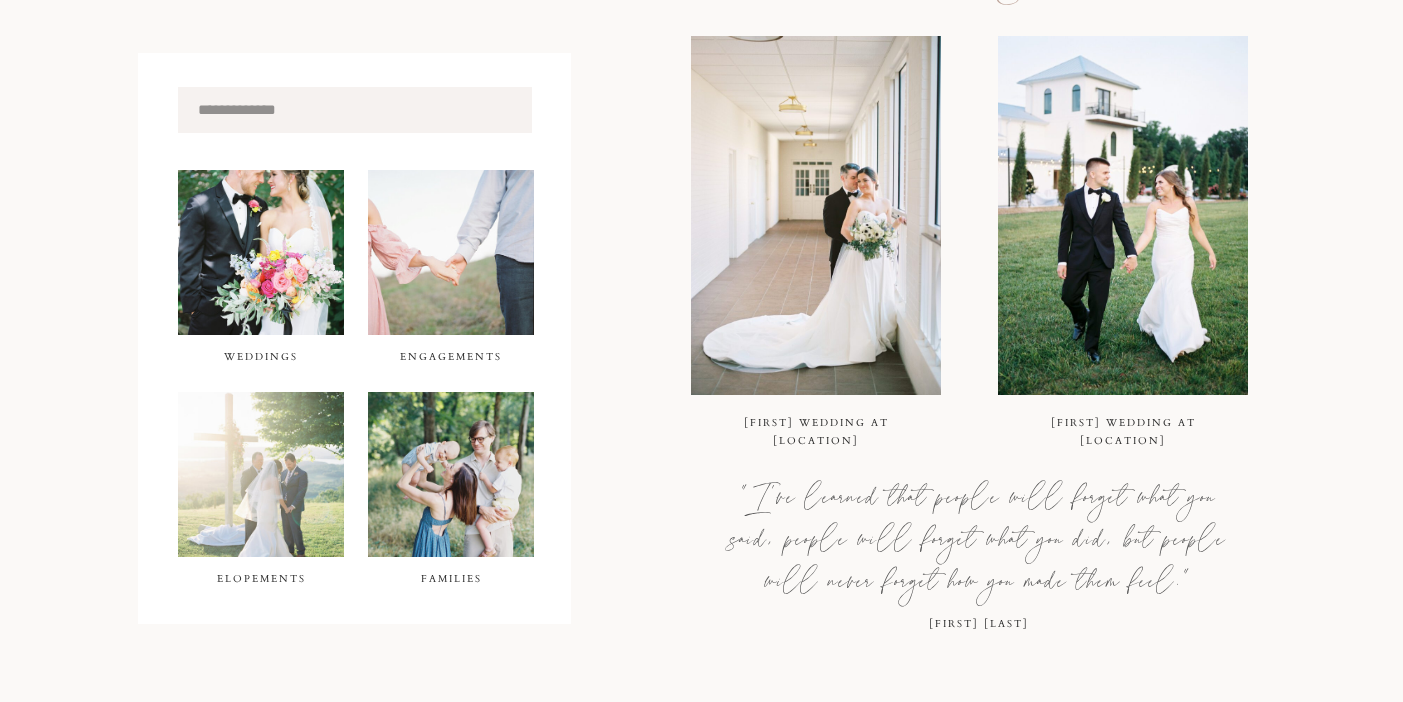 click on "Weddings" at bounding box center (261, 362) 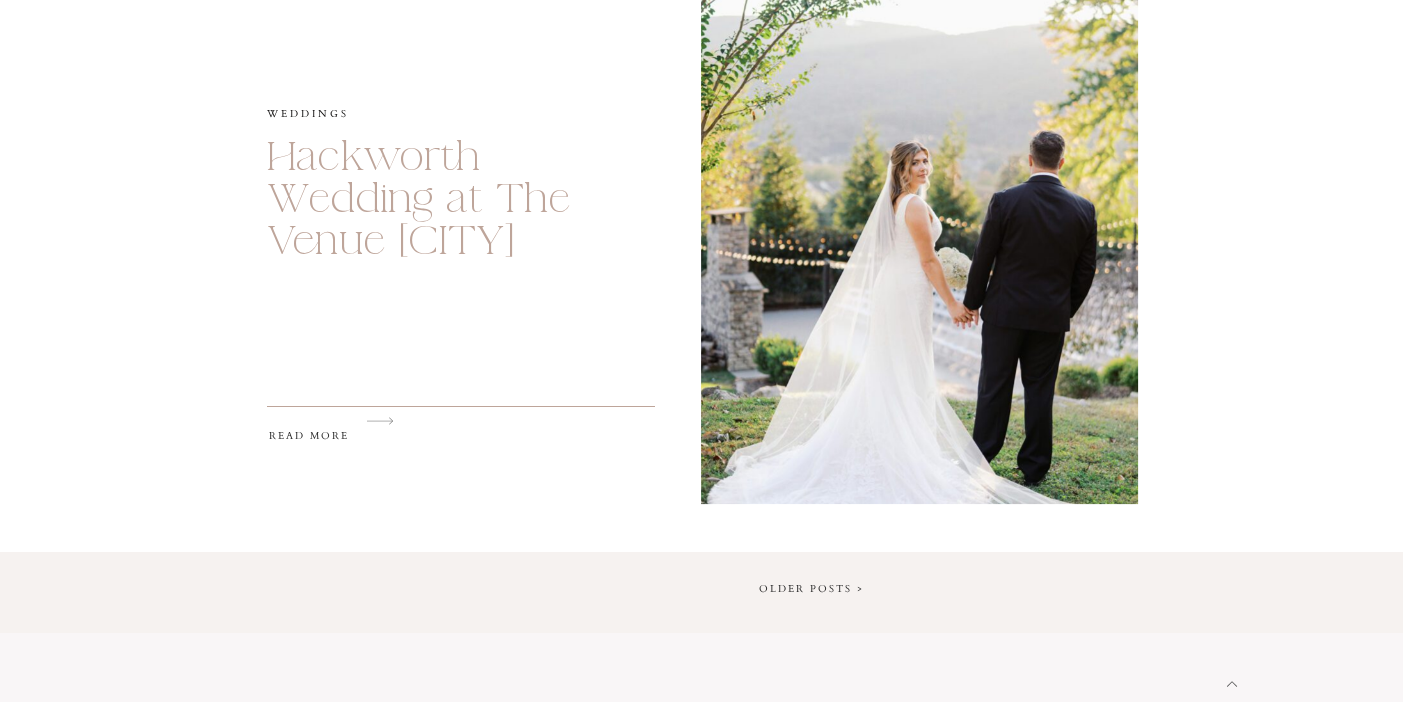 scroll, scrollTop: 3334, scrollLeft: 0, axis: vertical 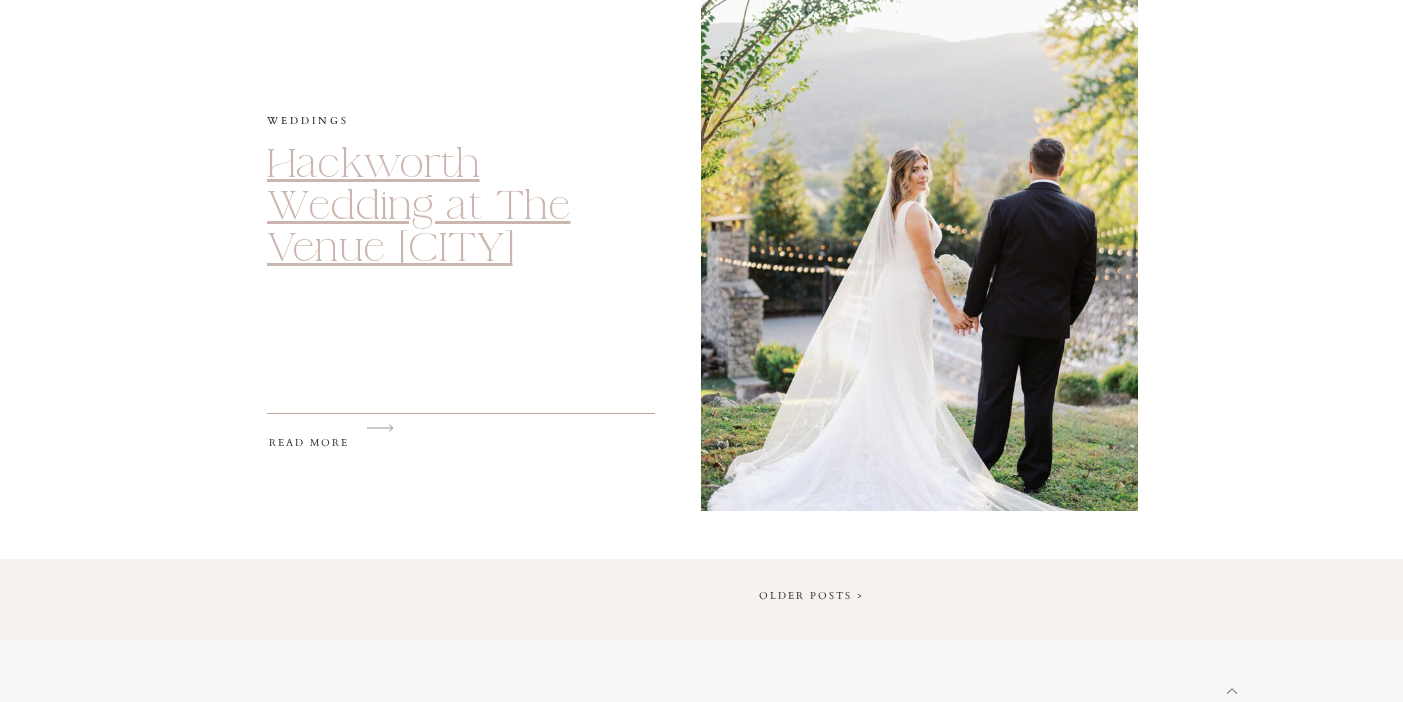 click on "Hackworth Wedding at The Venue Chattanooga" at bounding box center (419, 206) 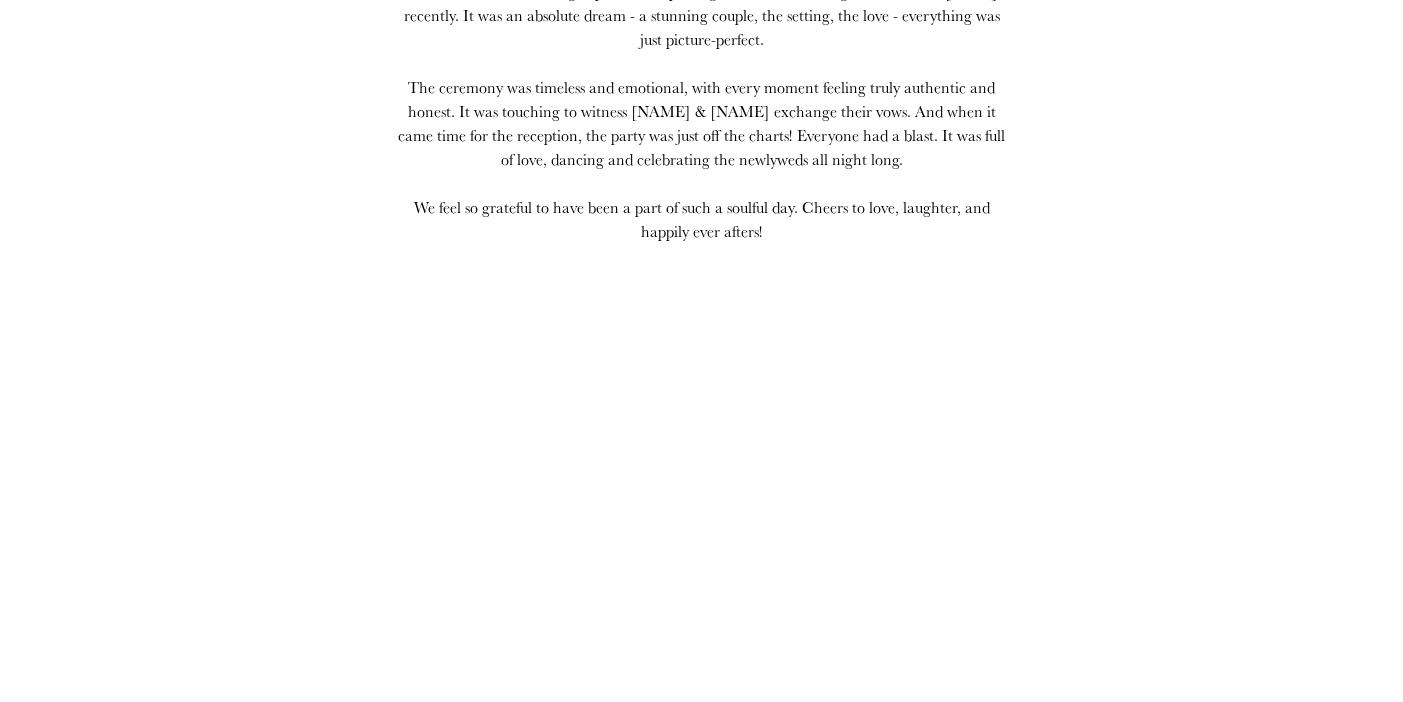 scroll, scrollTop: 0, scrollLeft: 0, axis: both 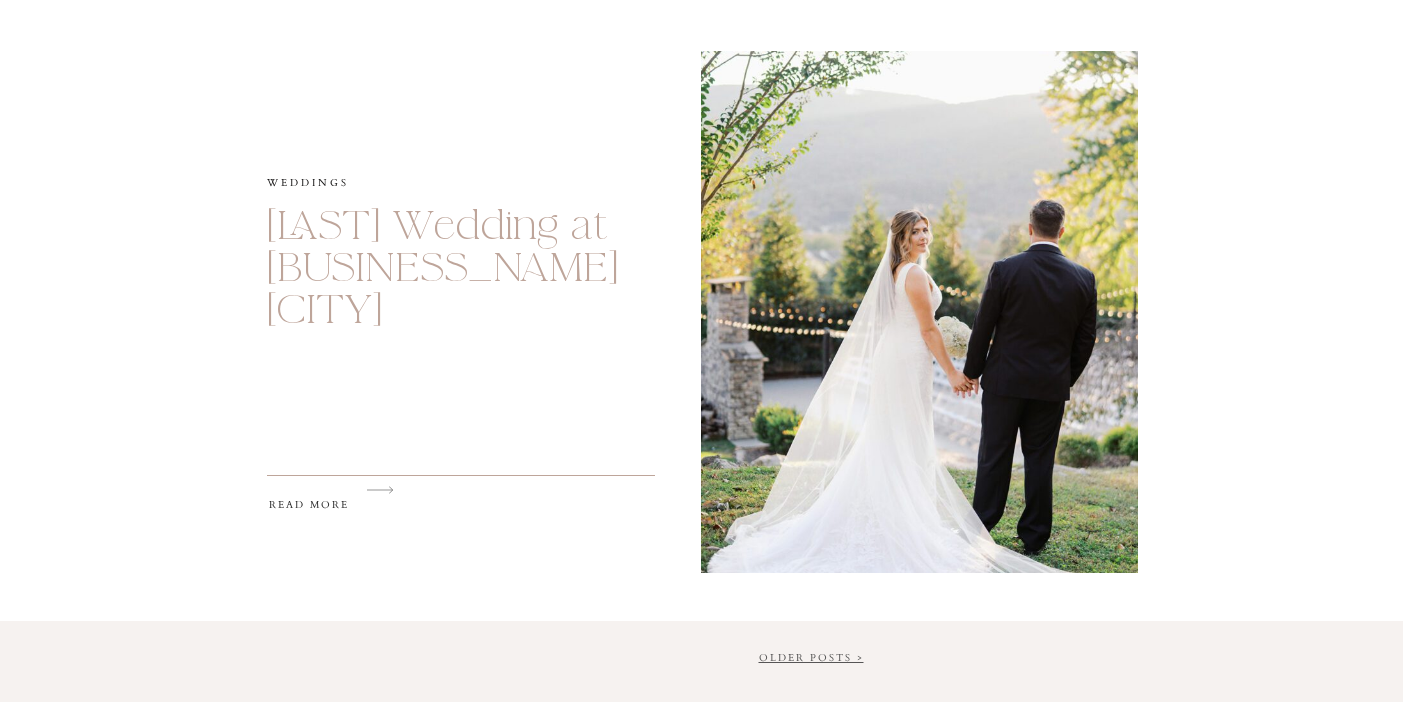 click on "Older Posts >" at bounding box center (811, 658) 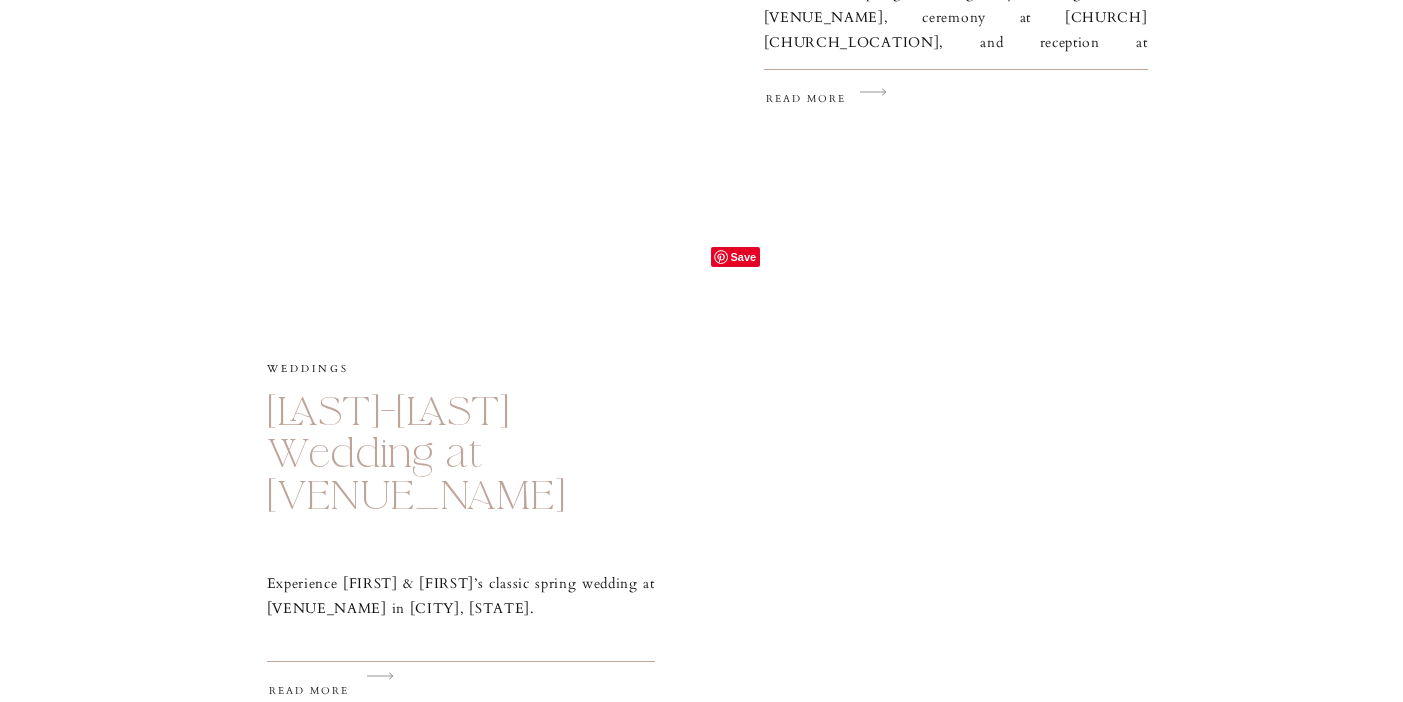 scroll, scrollTop: 1855, scrollLeft: 0, axis: vertical 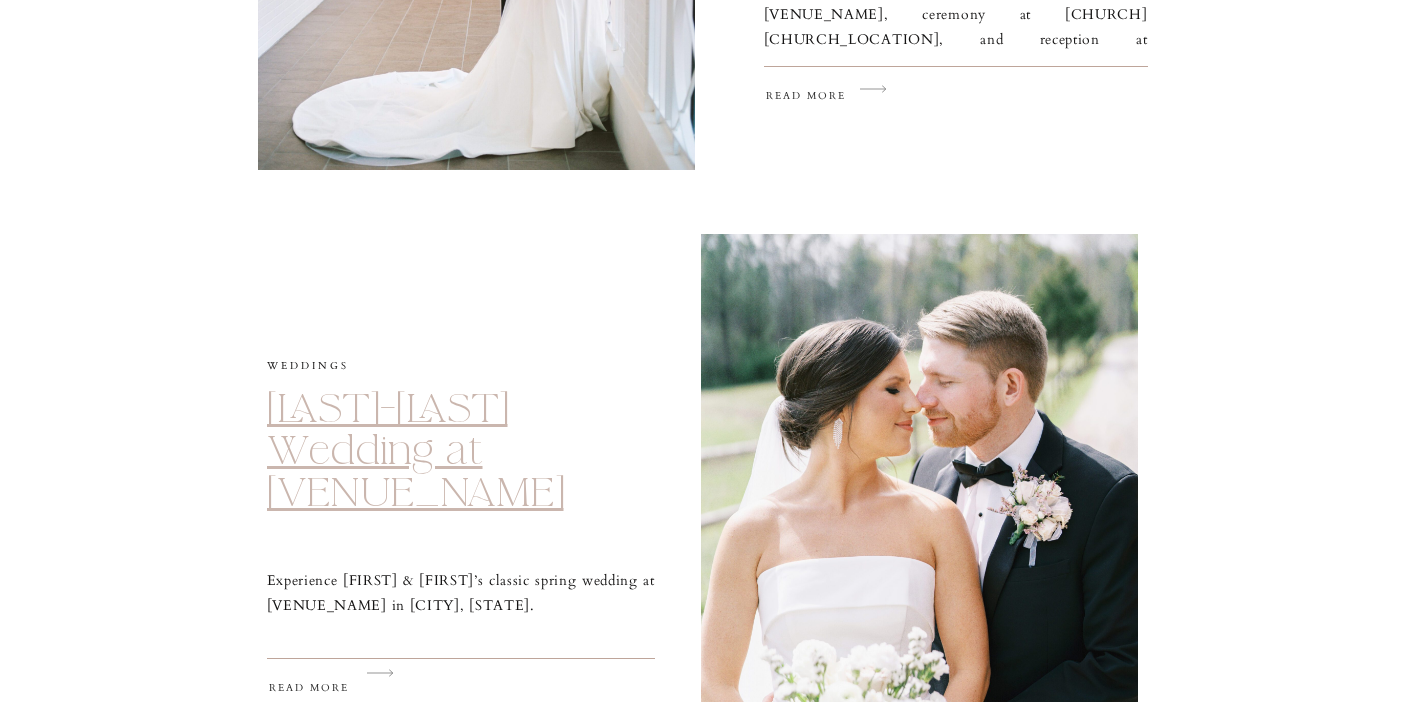 click on "Oliver-Garrett Wedding at The Barn at Shady Lane" at bounding box center (415, 451) 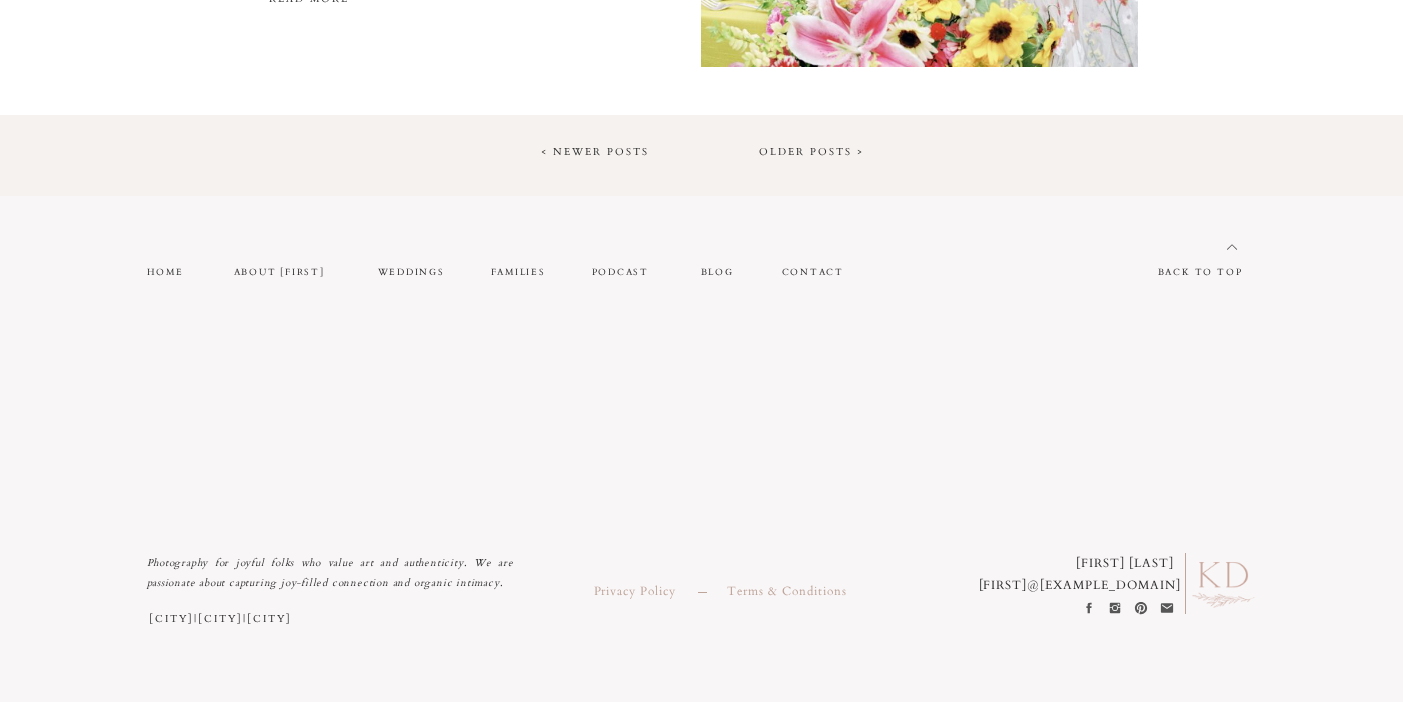 scroll, scrollTop: 3791, scrollLeft: 0, axis: vertical 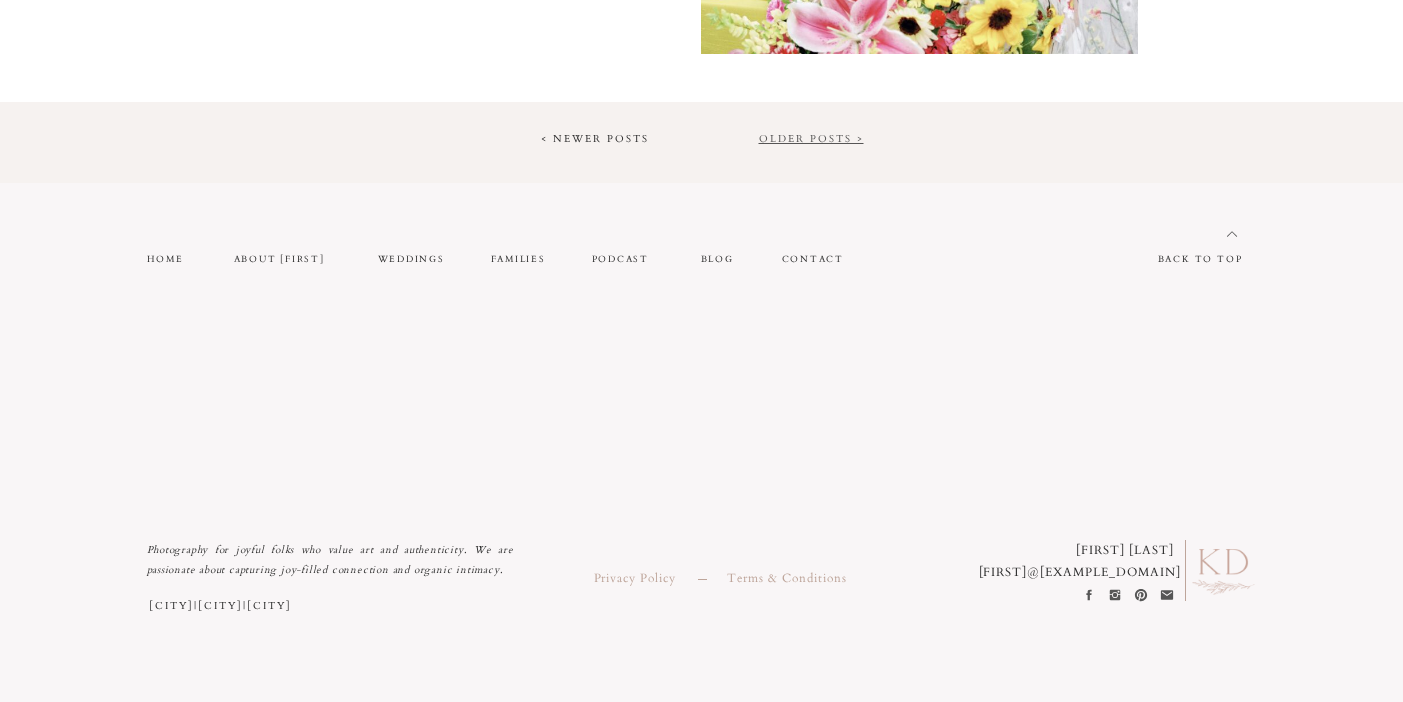 click on "Older Posts >" at bounding box center [811, 139] 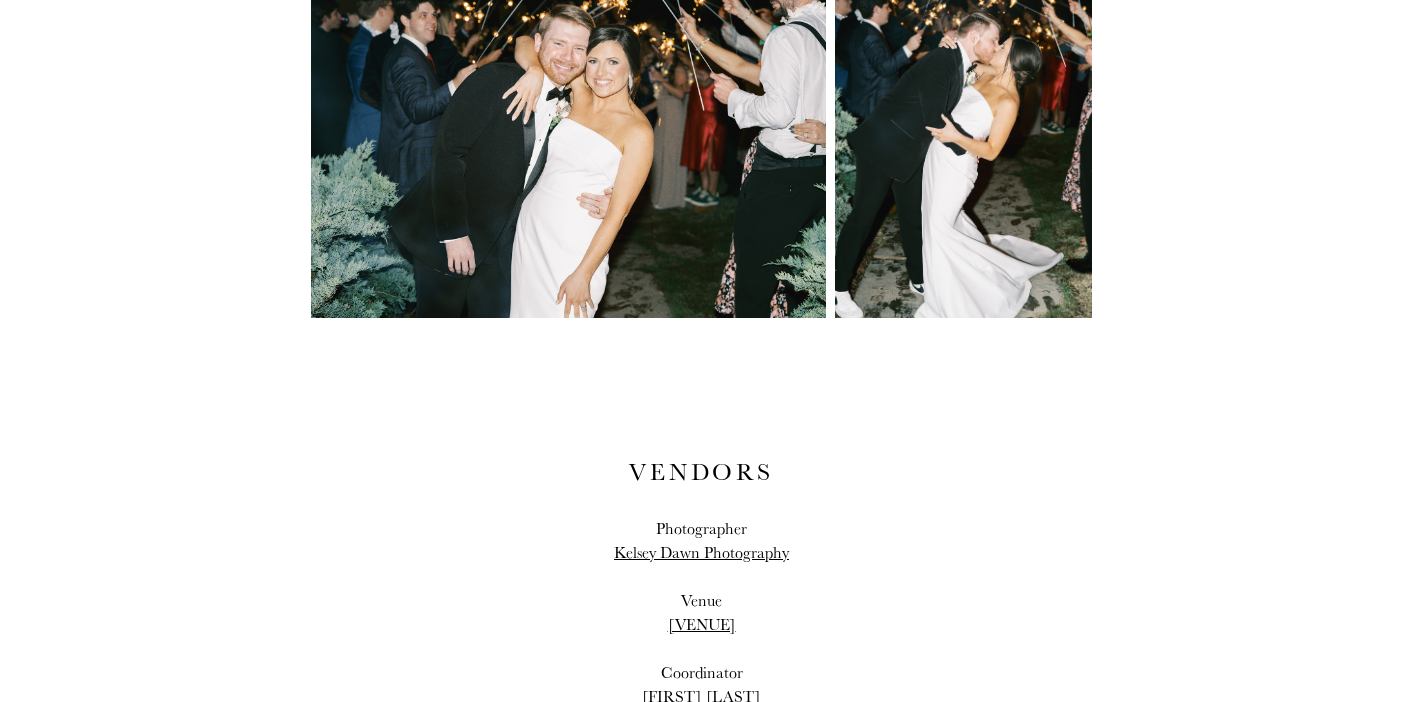 scroll, scrollTop: 22311, scrollLeft: 0, axis: vertical 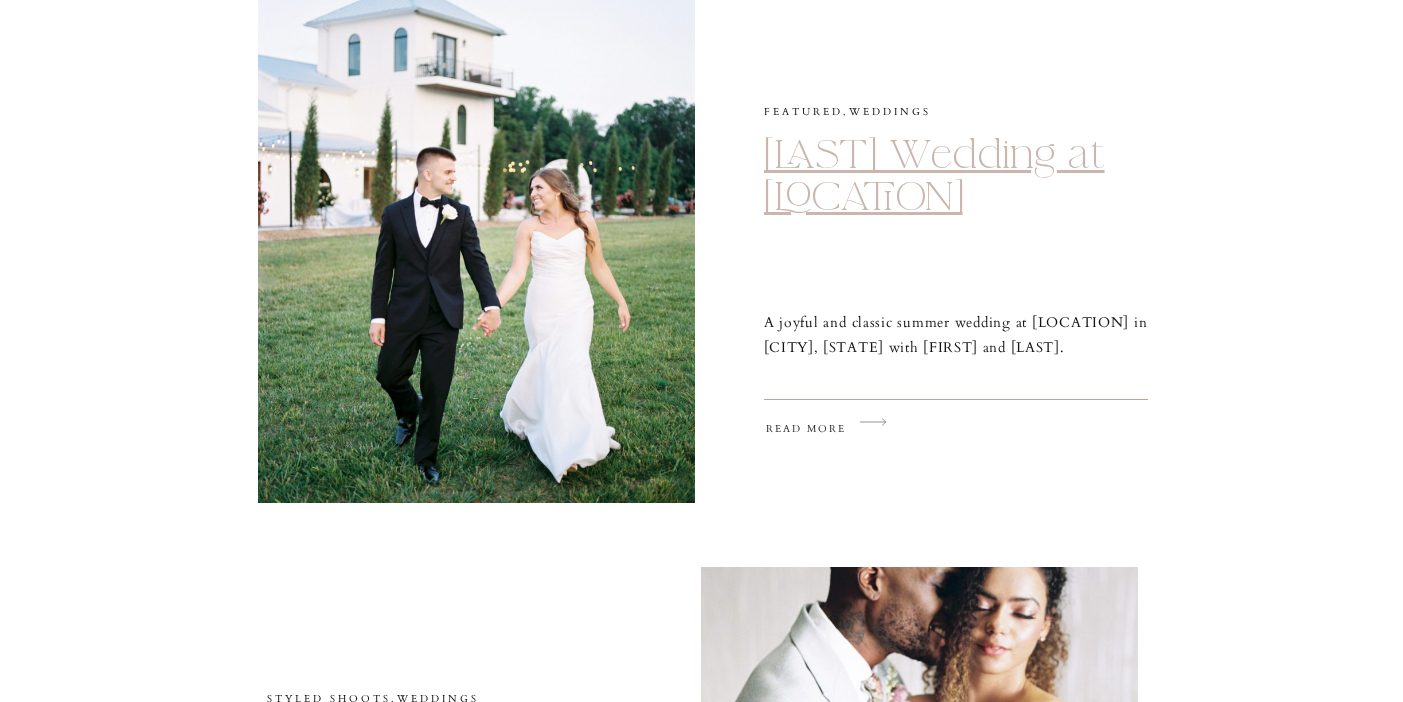 click on "[LAST] Wedding at [LOCATION]" at bounding box center [934, 176] 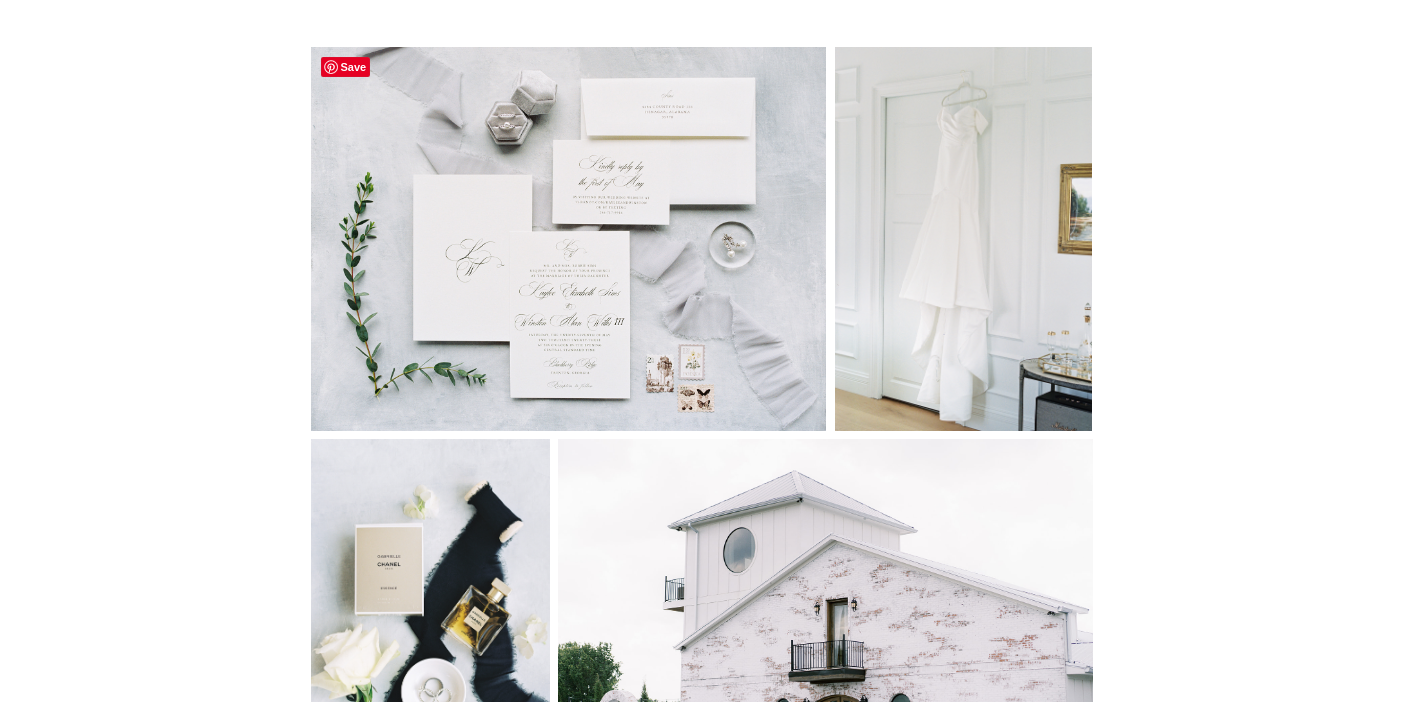 scroll, scrollTop: 0, scrollLeft: 0, axis: both 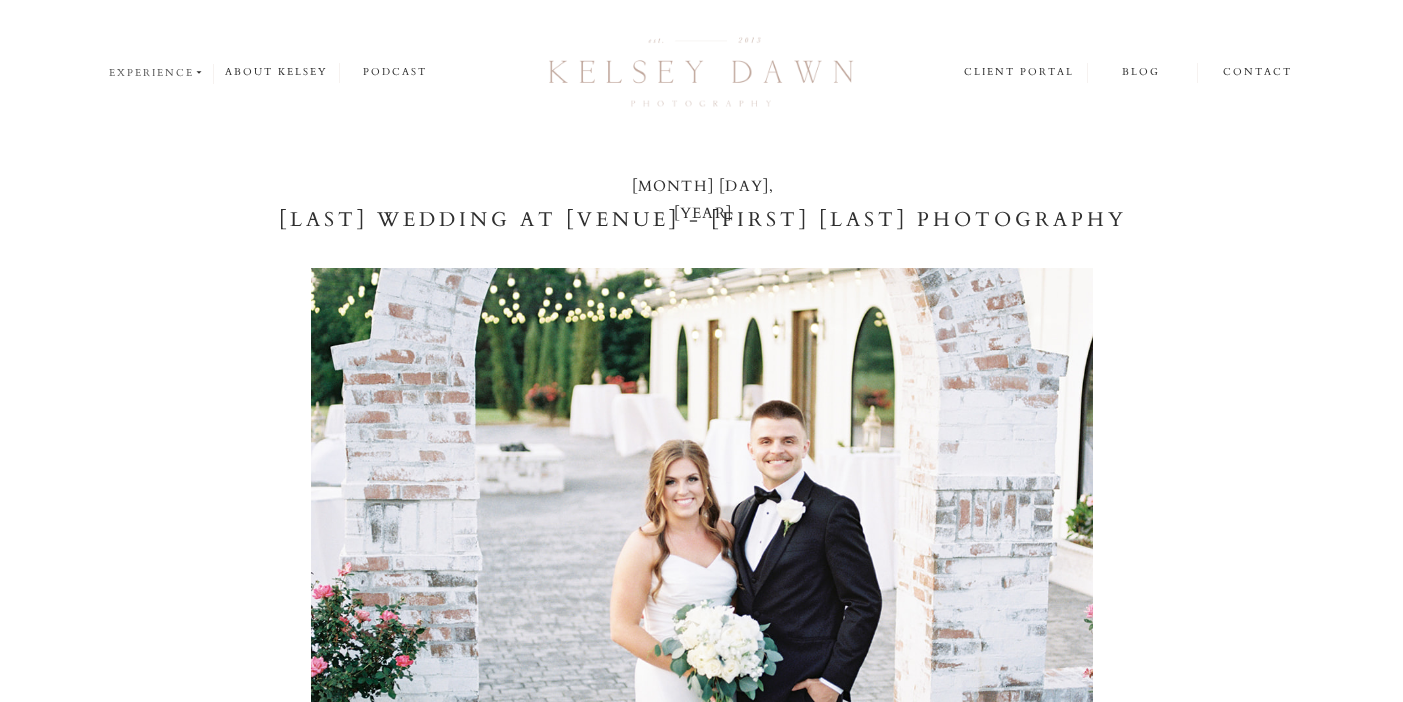click on "experience" at bounding box center [157, 73] 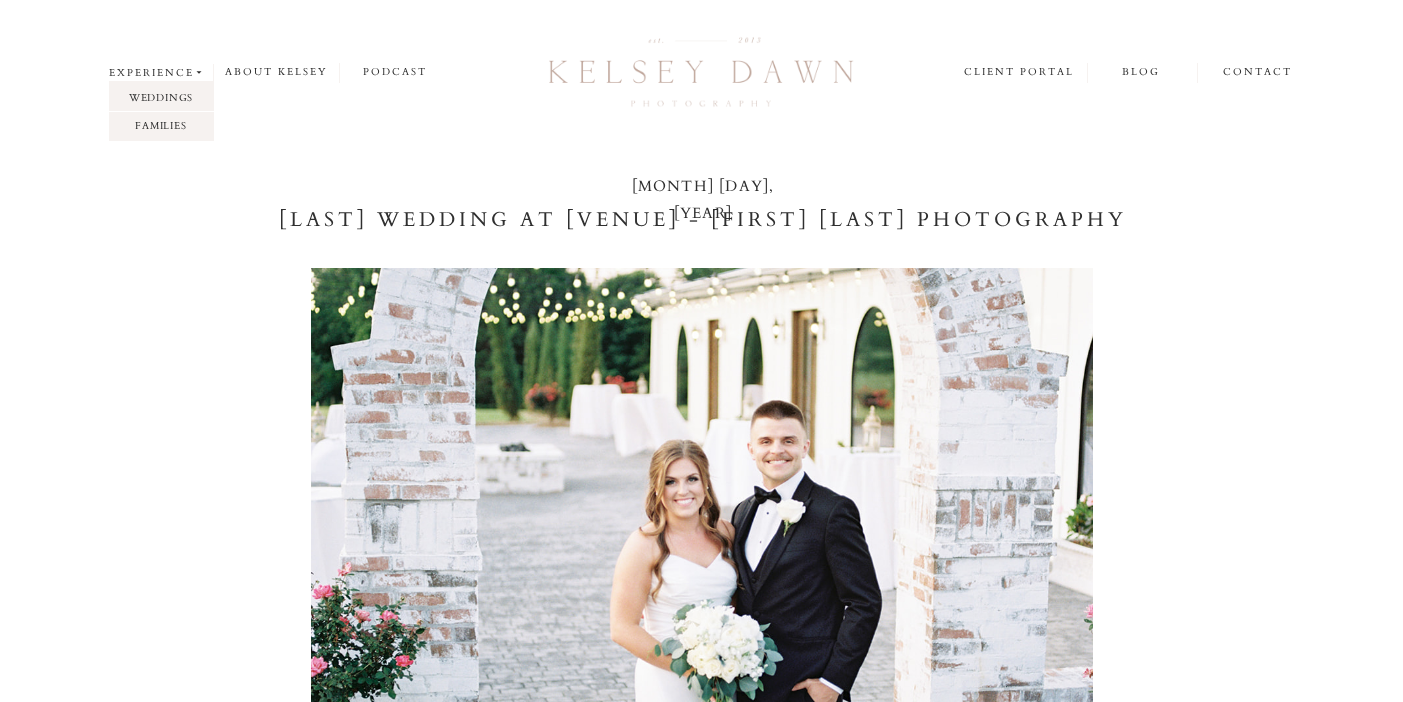 click on "weddings" at bounding box center [161, 97] 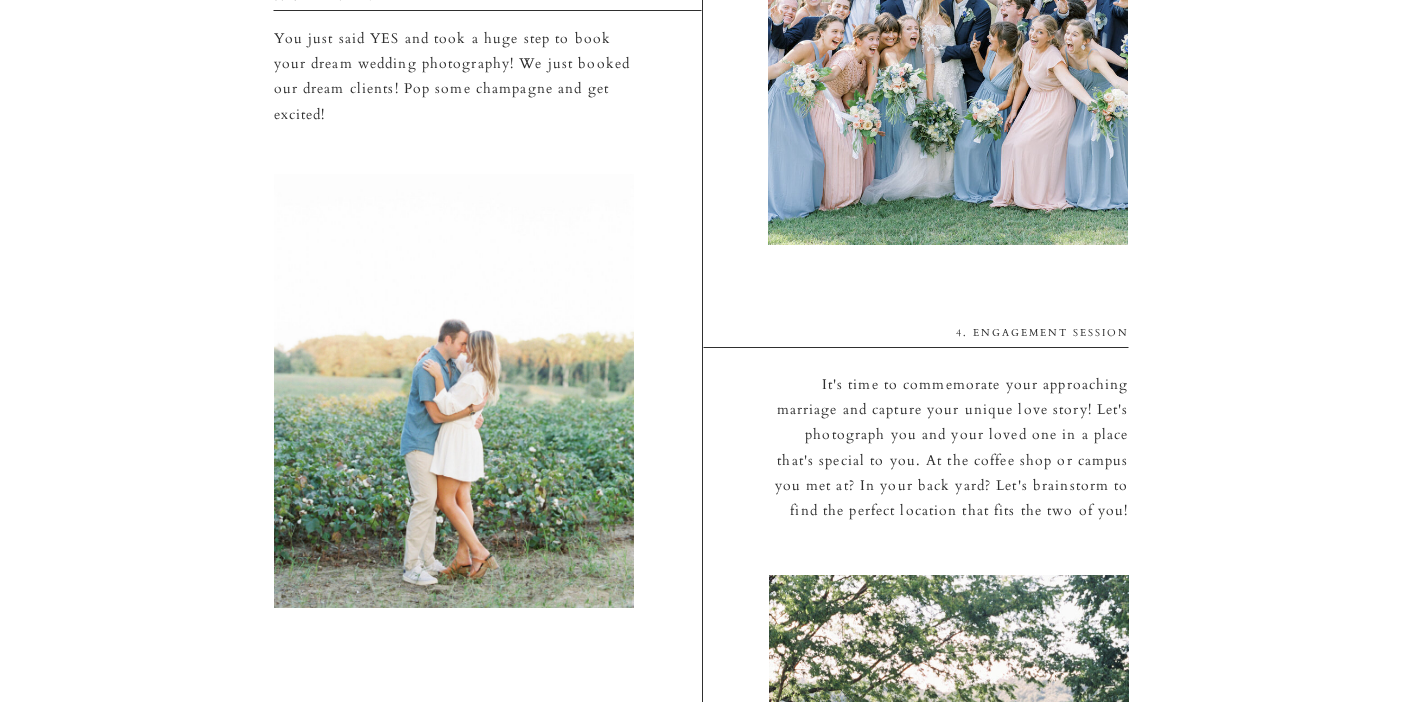 scroll, scrollTop: 4064, scrollLeft: 0, axis: vertical 